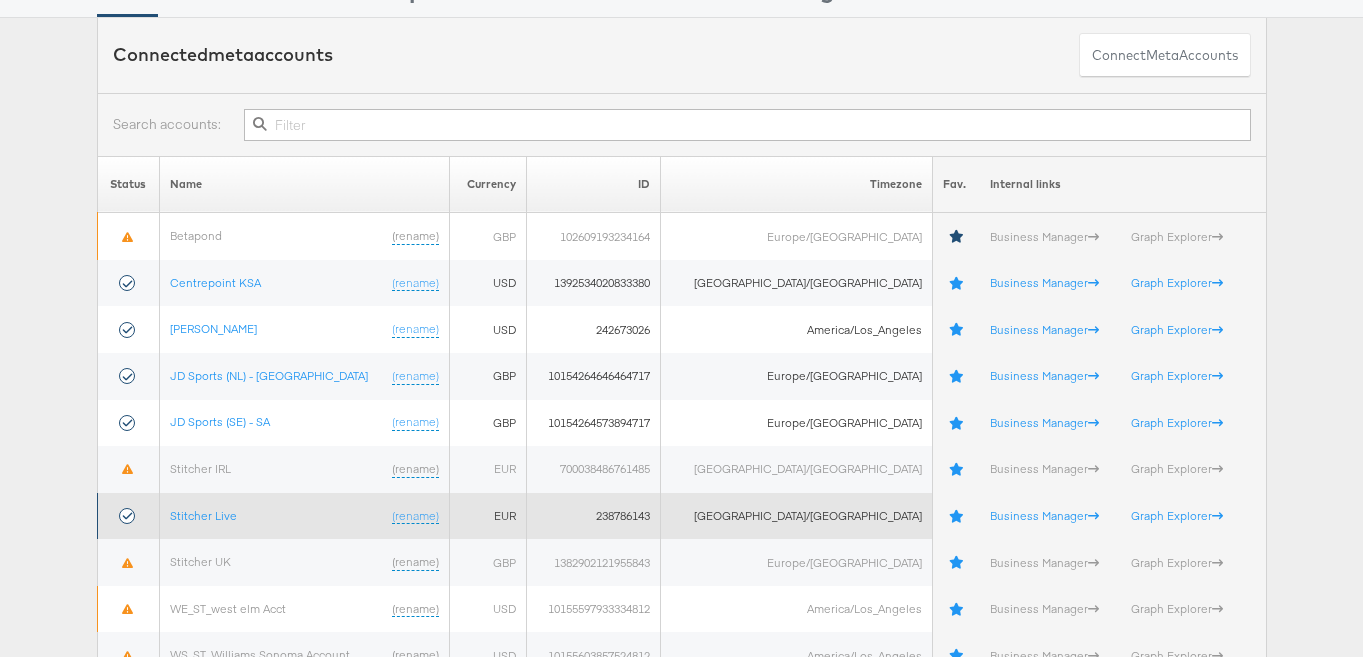 scroll, scrollTop: 117, scrollLeft: 0, axis: vertical 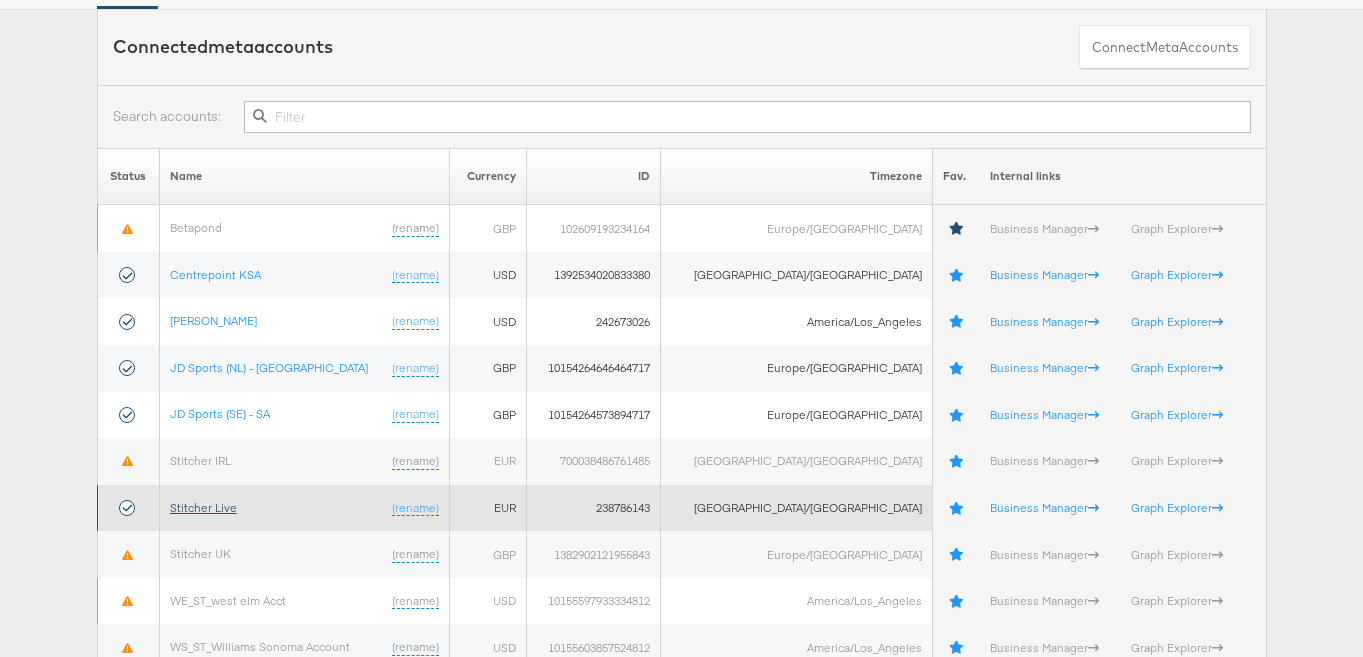 click on "Stitcher Live" at bounding box center (203, 507) 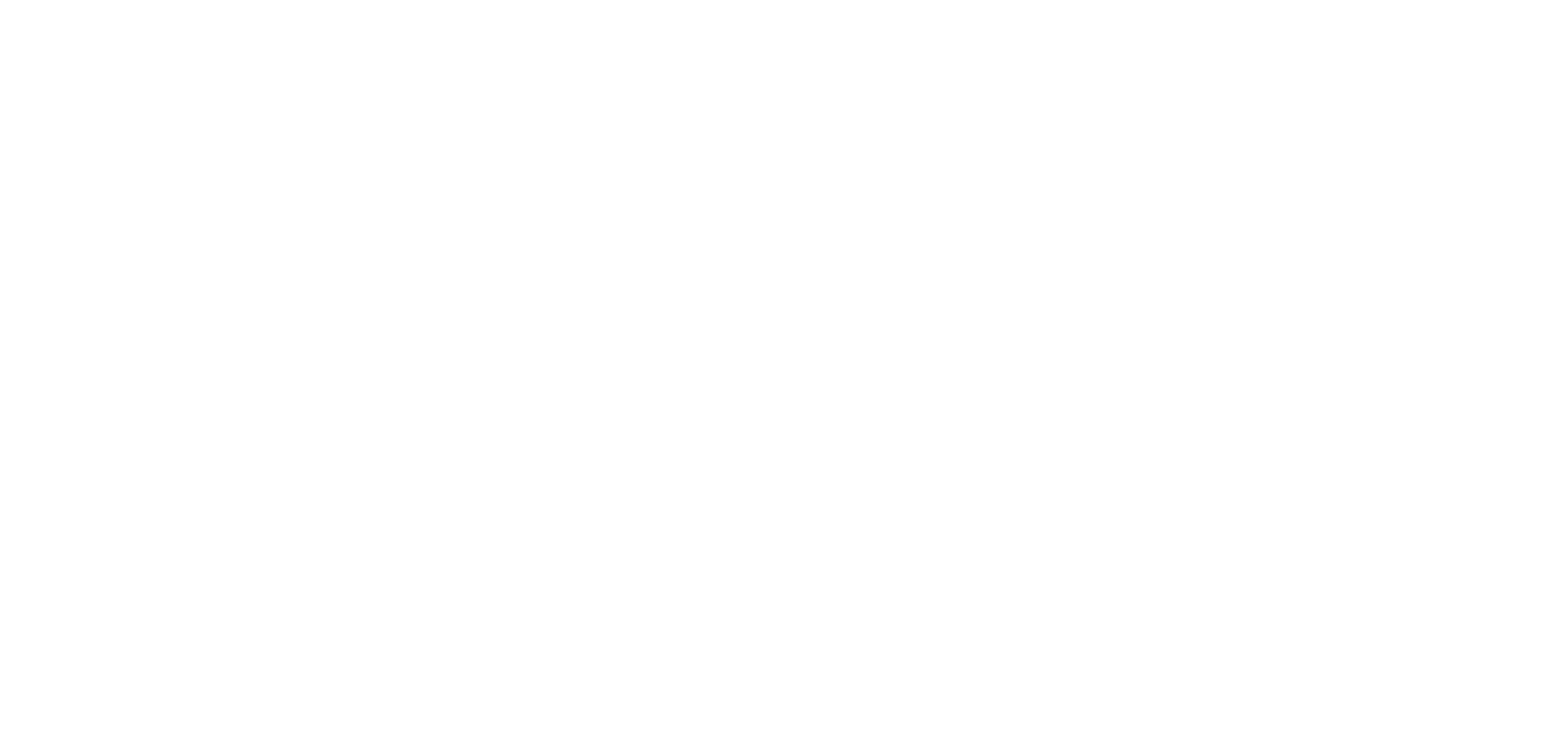 scroll, scrollTop: 0, scrollLeft: 0, axis: both 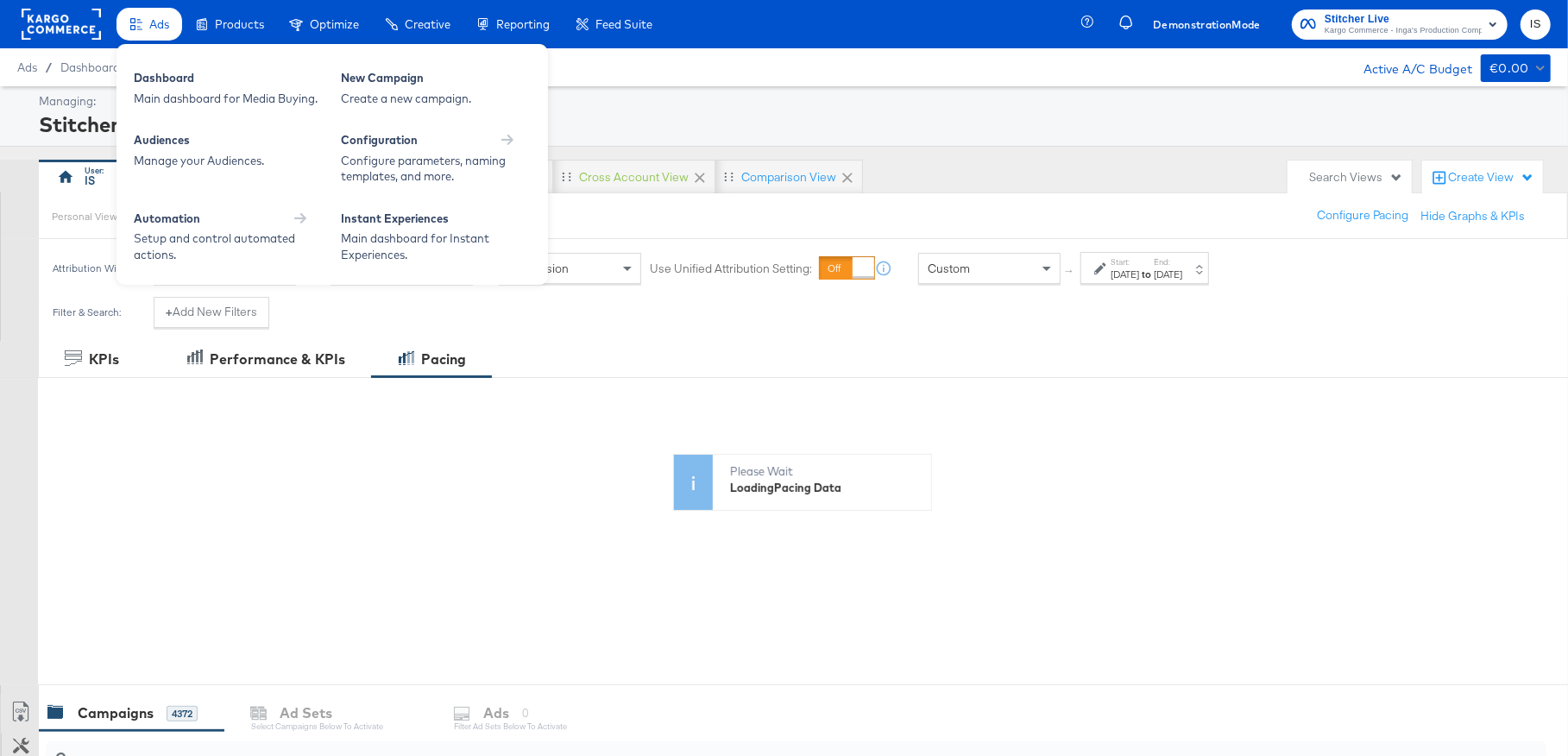 click on "Ads" at bounding box center (159, 24) 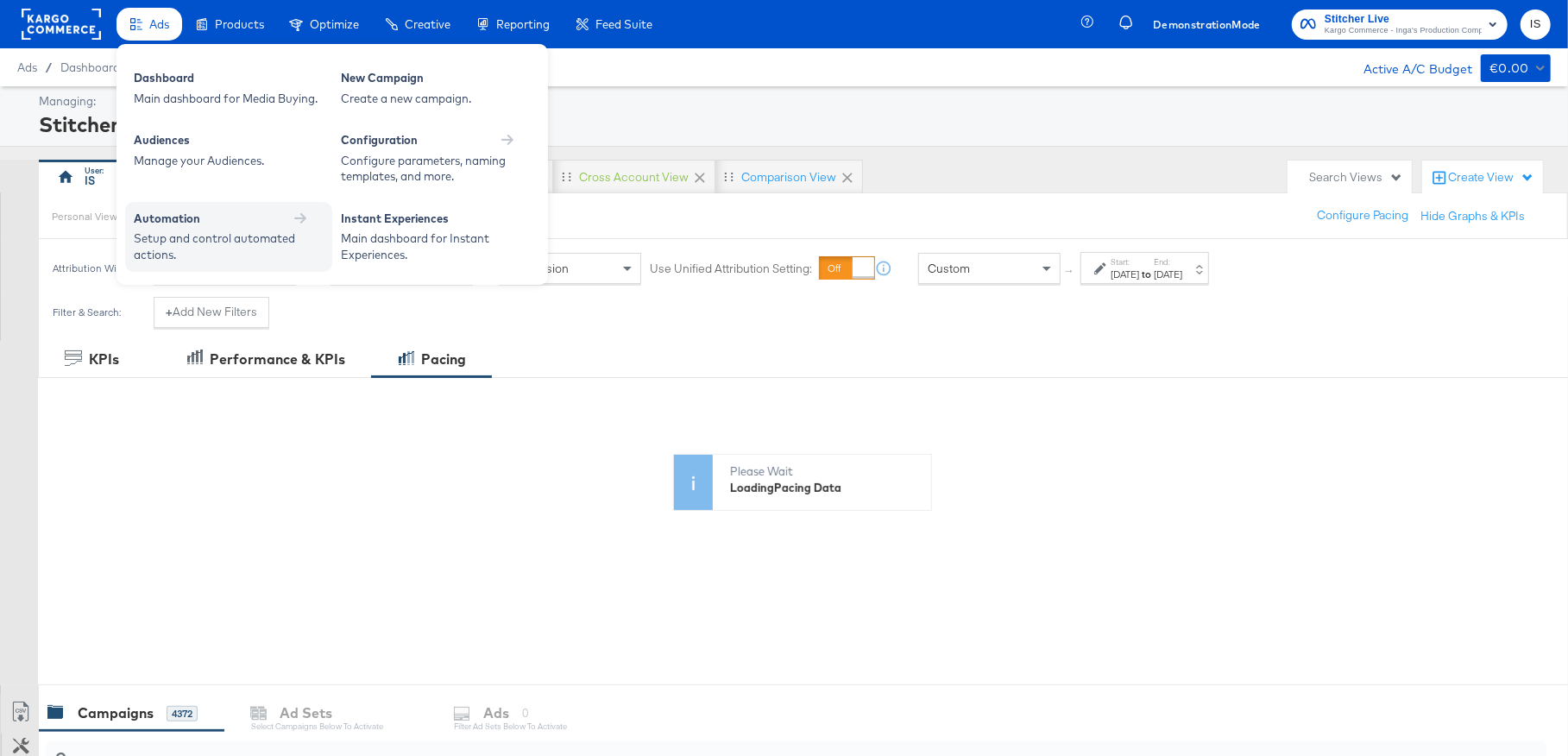 click on "Automation" at bounding box center (229, 221) 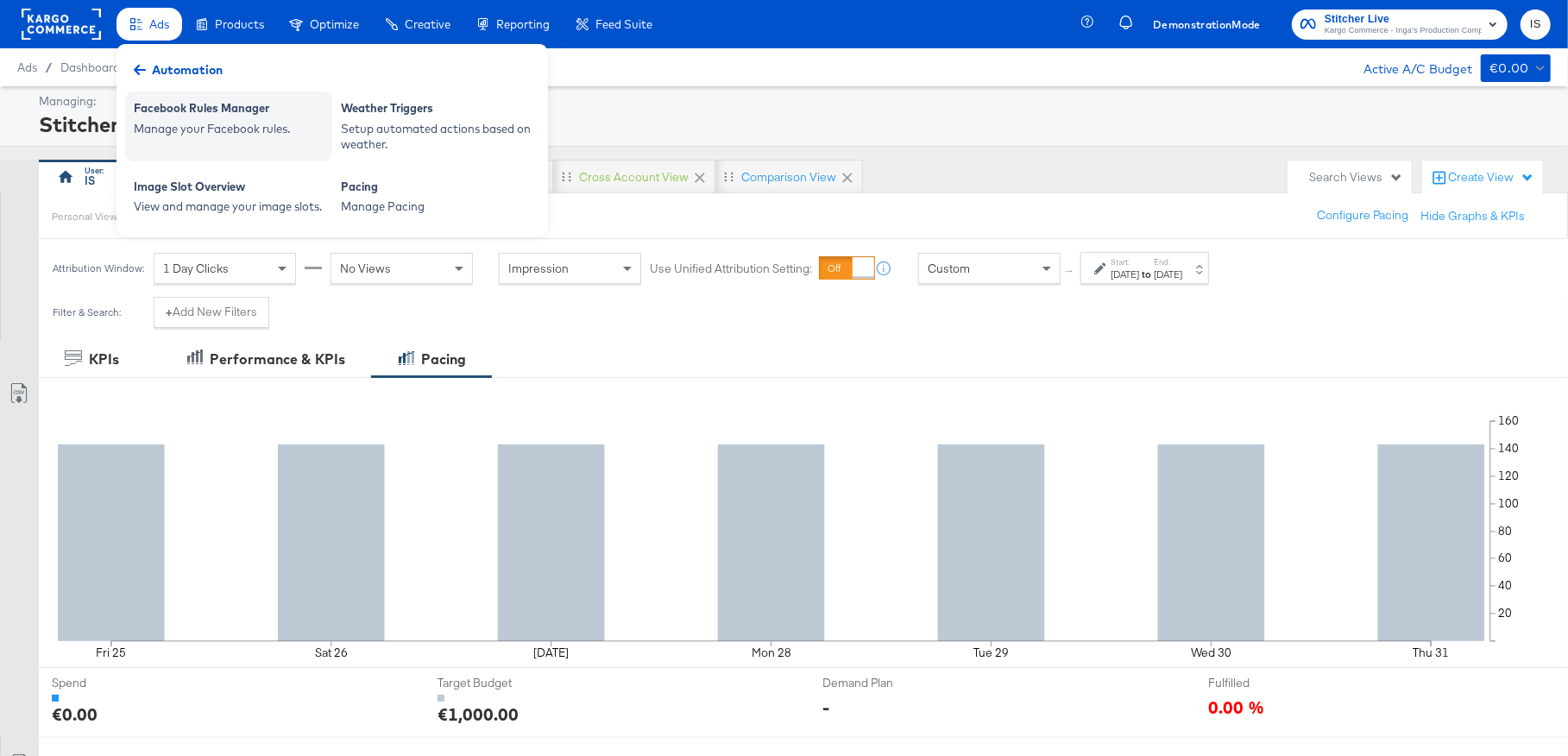 click on "Manage your Facebook rules." at bounding box center (229, 129) 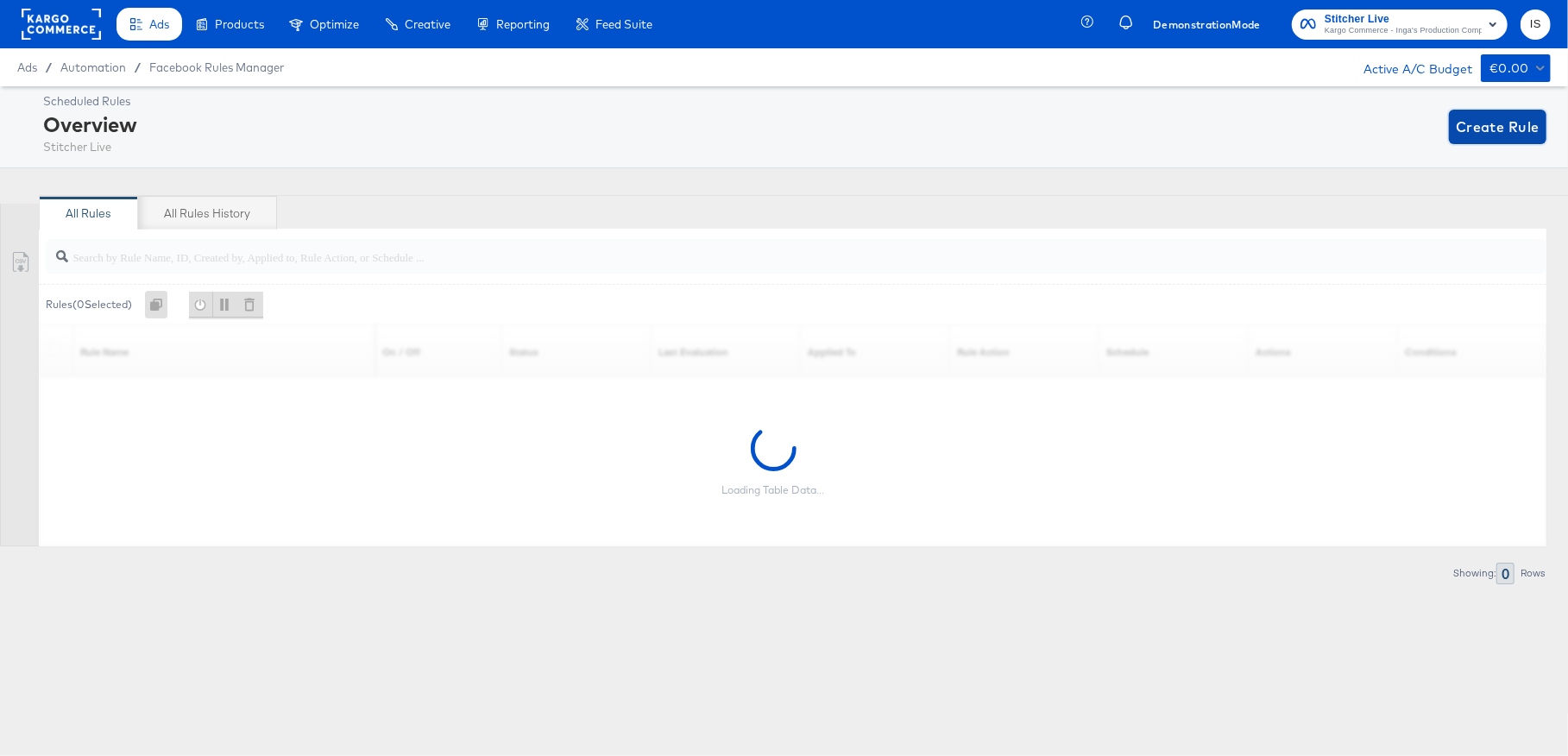 click on "Create Rule" at bounding box center (1497, 127) 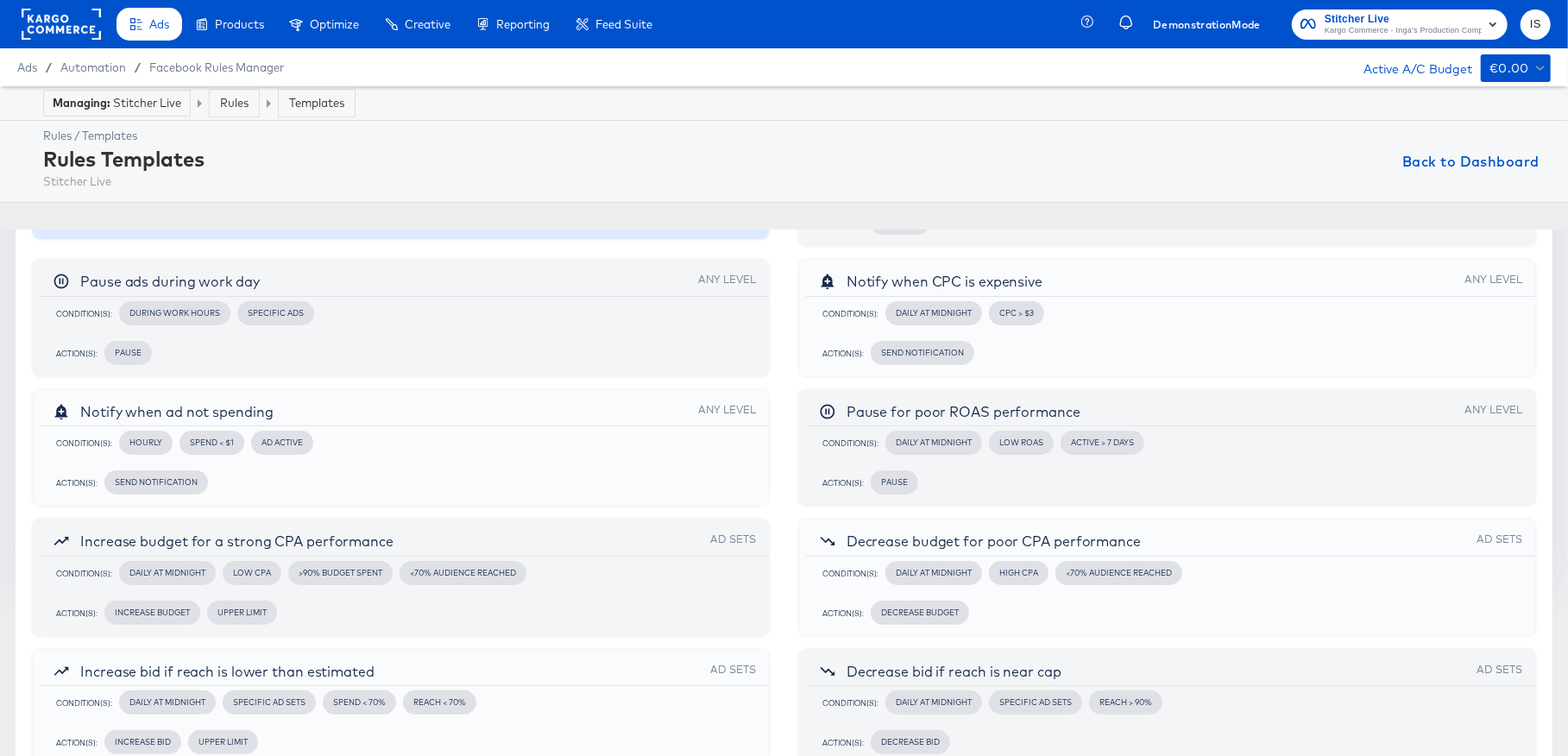 scroll, scrollTop: 204, scrollLeft: 0, axis: vertical 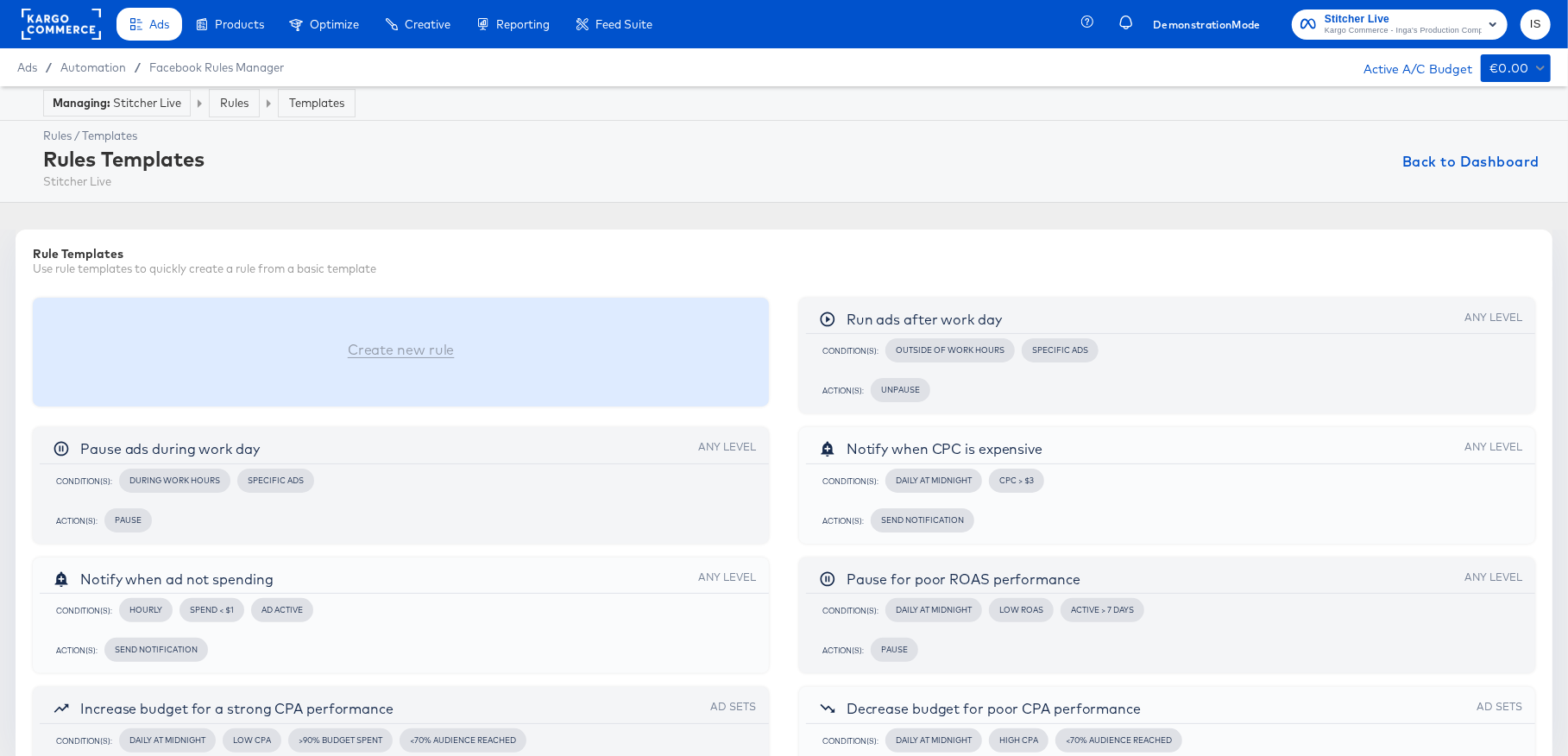 click on "Create new rule" at bounding box center (401, 350) 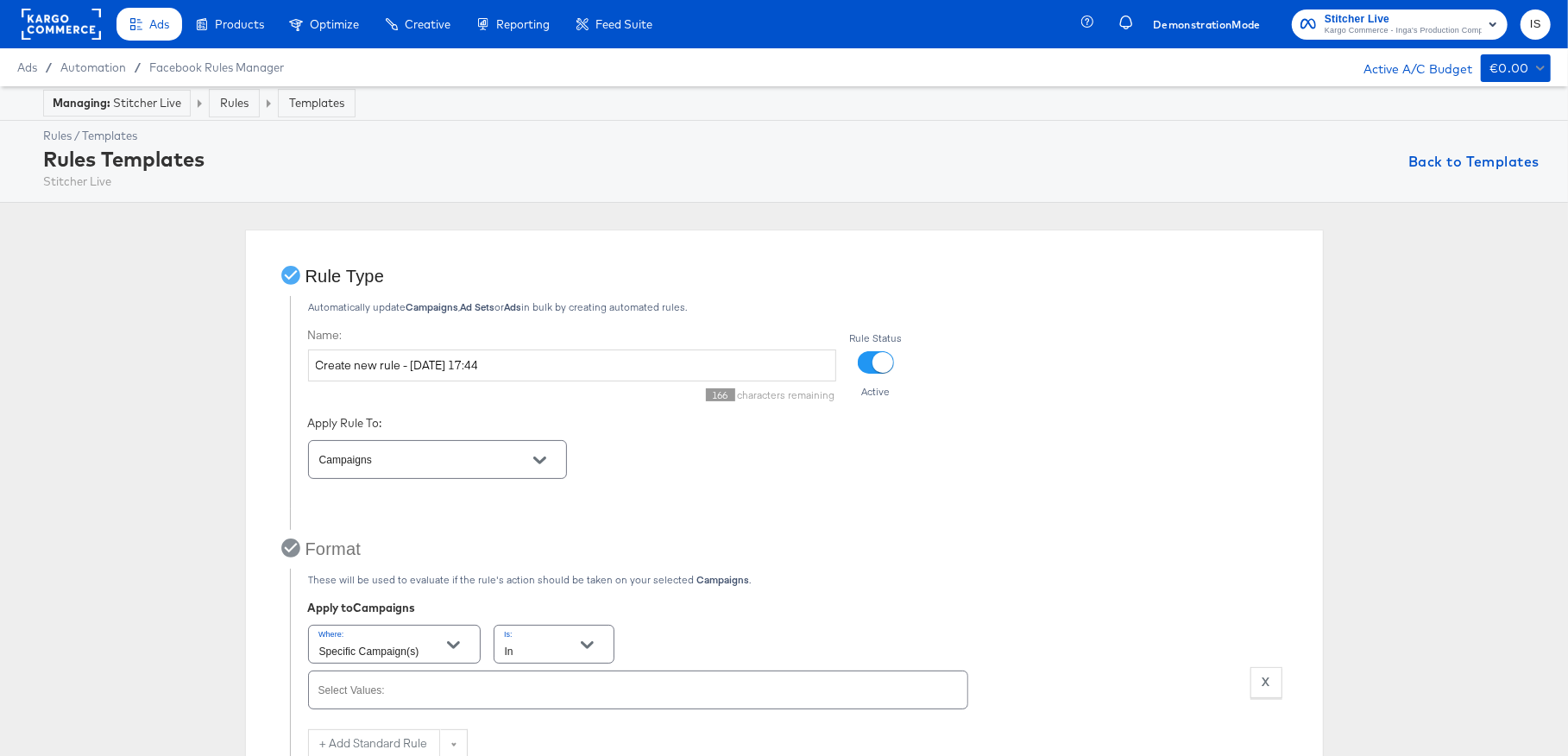 scroll, scrollTop: 60, scrollLeft: 0, axis: vertical 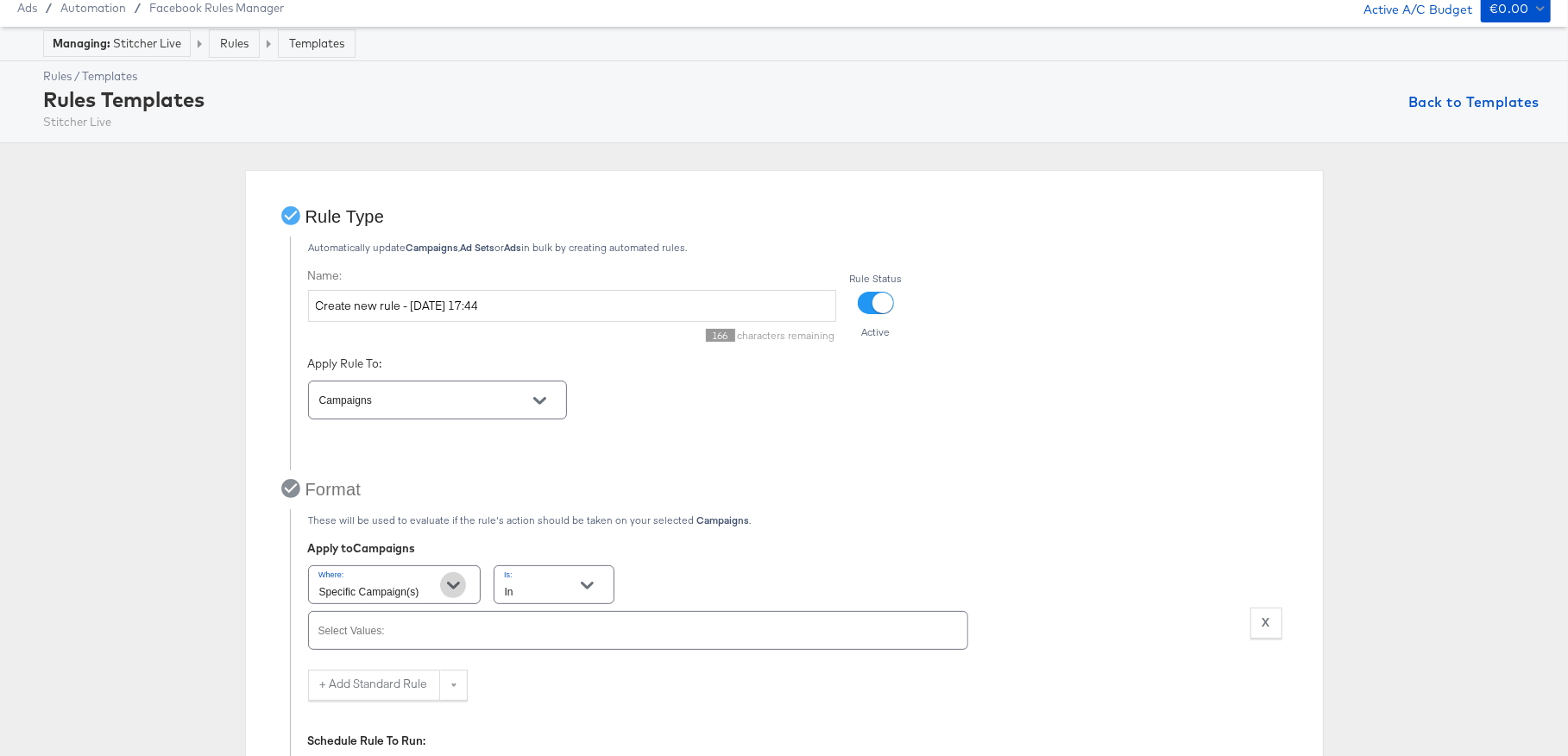 click 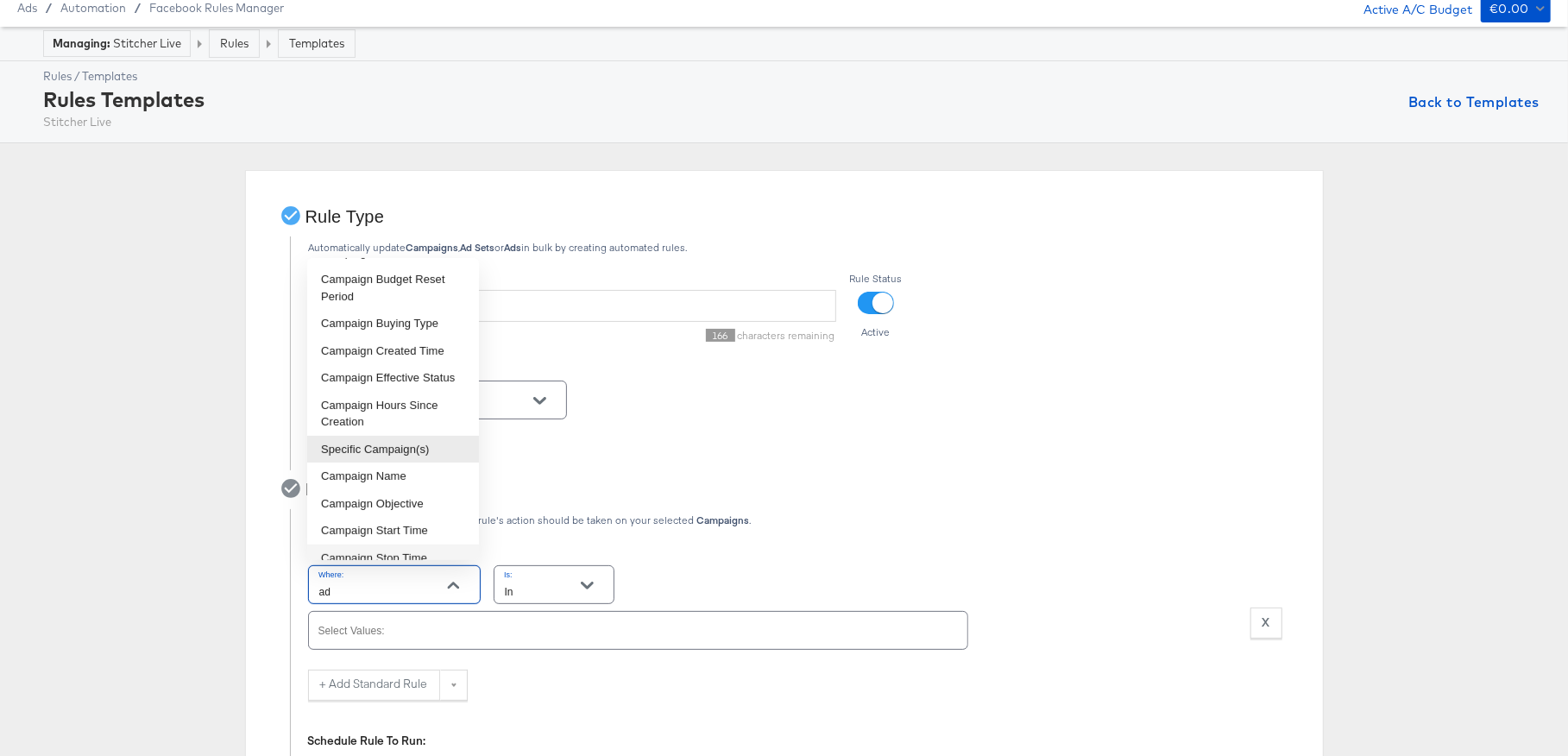scroll, scrollTop: 0, scrollLeft: 0, axis: both 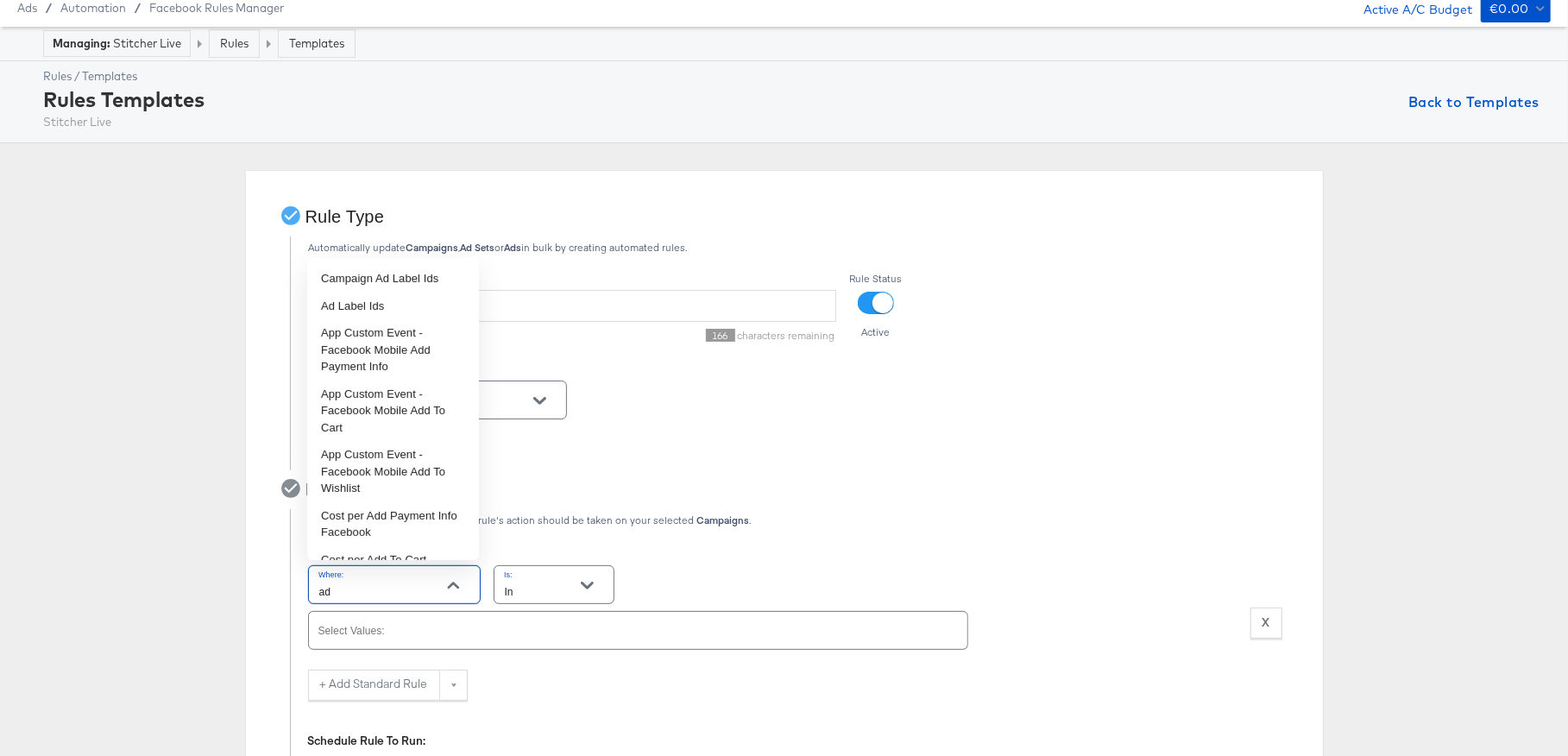 type on "a" 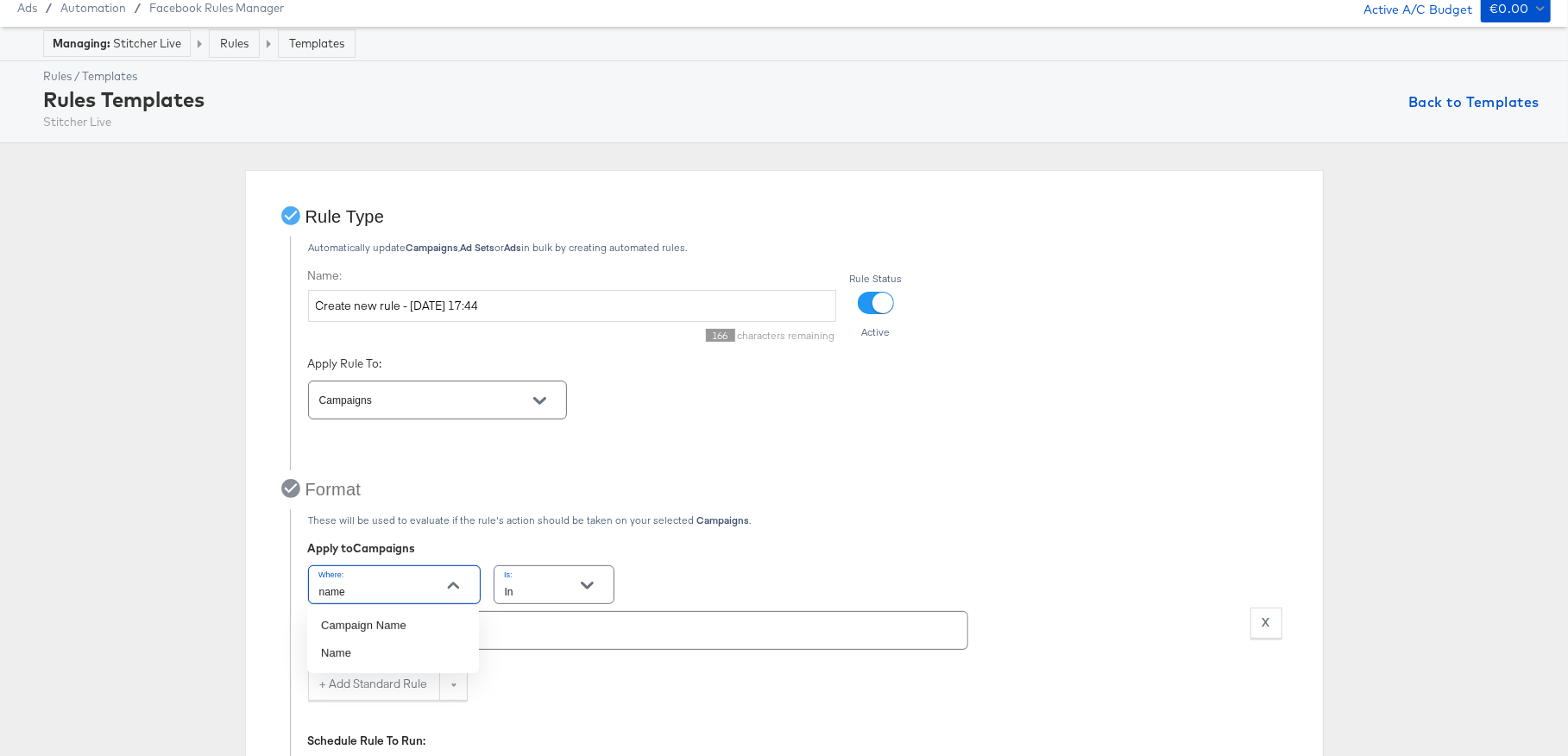 type on "Specific Campaign(s)" 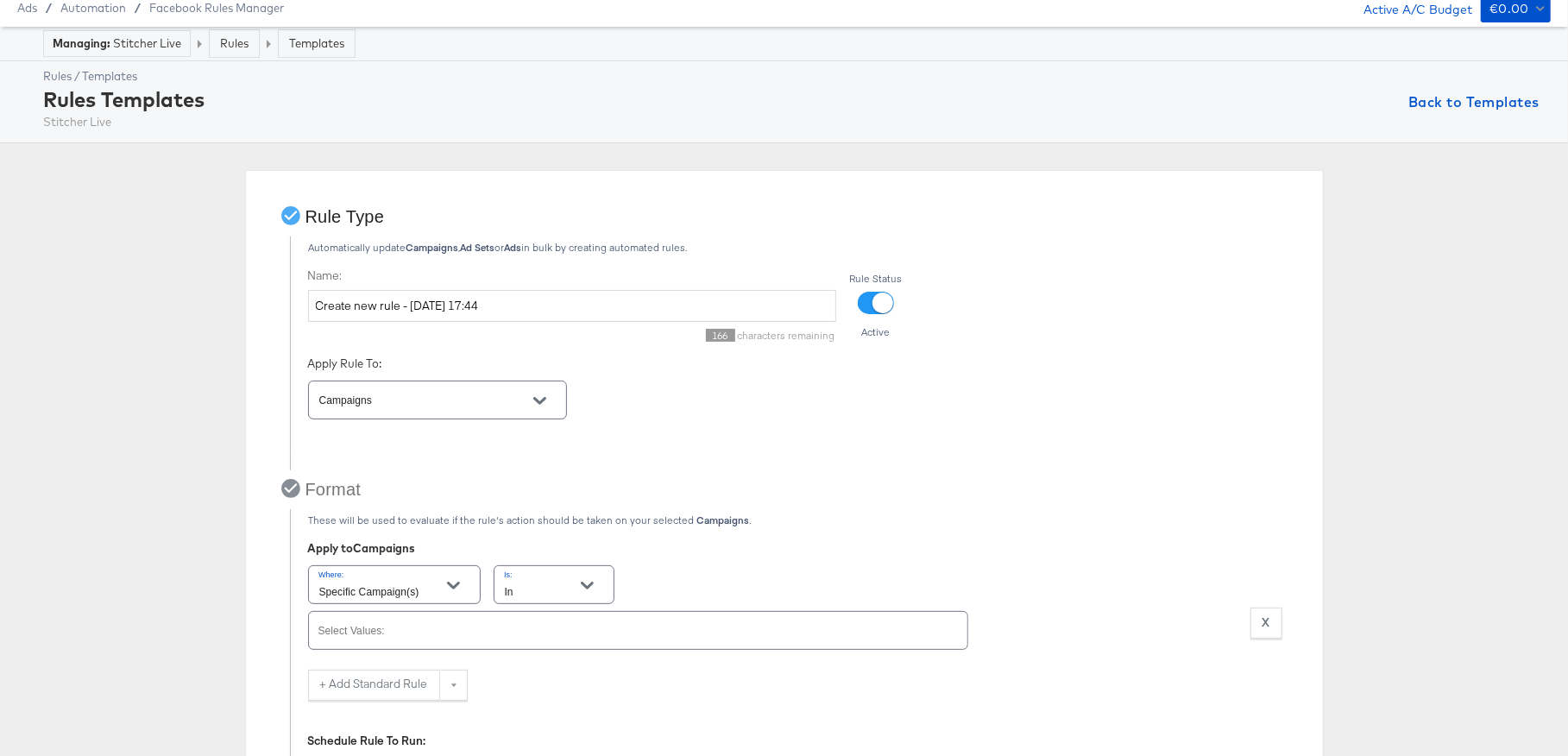 click on "Format These will be used to evaluate if the rule's action should be taken on your selected   Campaigns . Apply to  Campaigns Where: Specific Campaign(s) Is: In Select Values: X Remove Condition + Add Standard Rule Schedule Rule To Run: Daily Hourly Semi Hourly Custom Specific Times More Rule Evaluation specific time options can be found in  Build Conditions Search for " Current Time " to see available options Time Range and Attribution Window Time range is the number of days worth of data you would like to apply your rule to. Attribution window allows you to track the actions taken due to your ad during a particular time period. Set Data Time Range Set Insights Attribution Window to track actions" at bounding box center (784, 787) 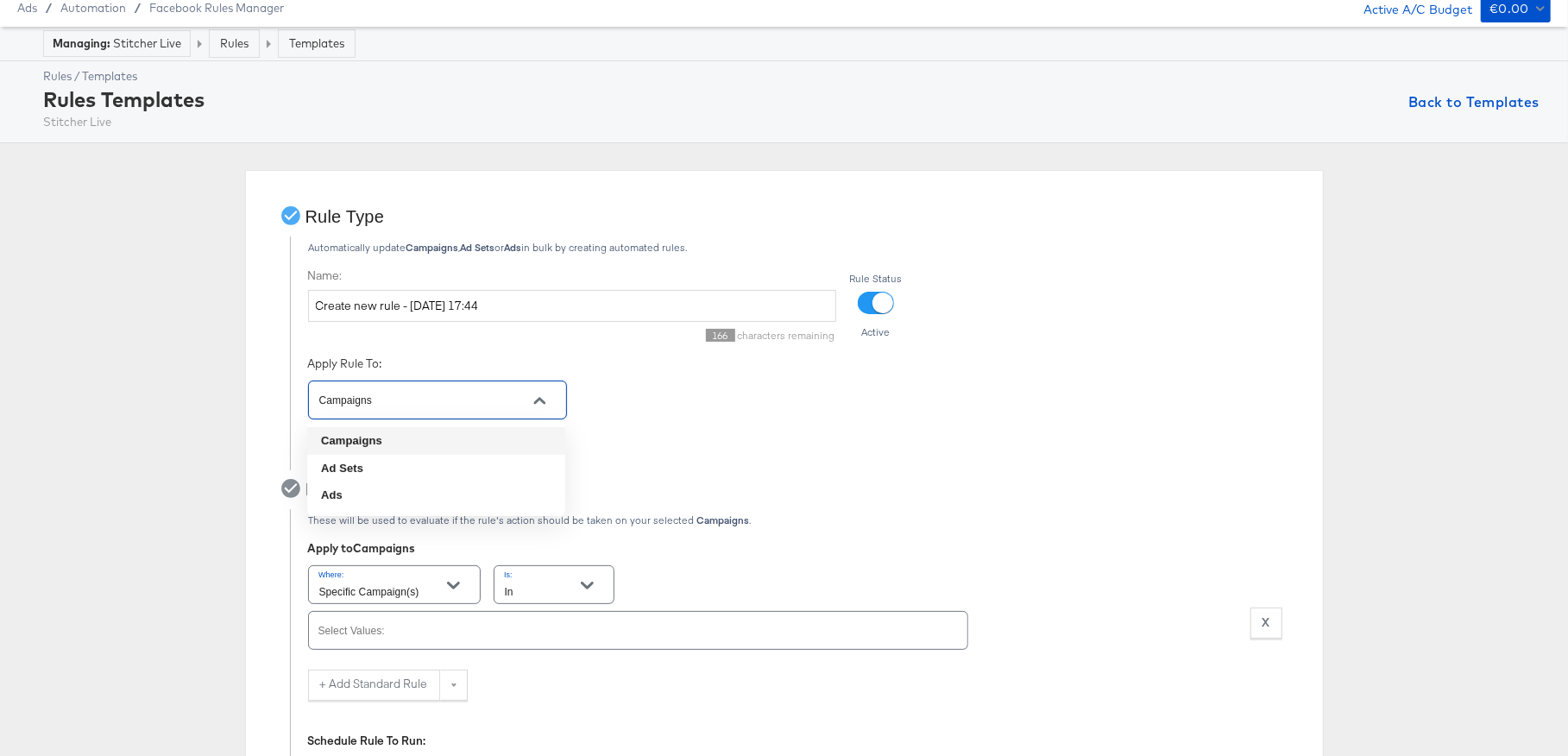 click on "Campaigns" at bounding box center (424, 400) 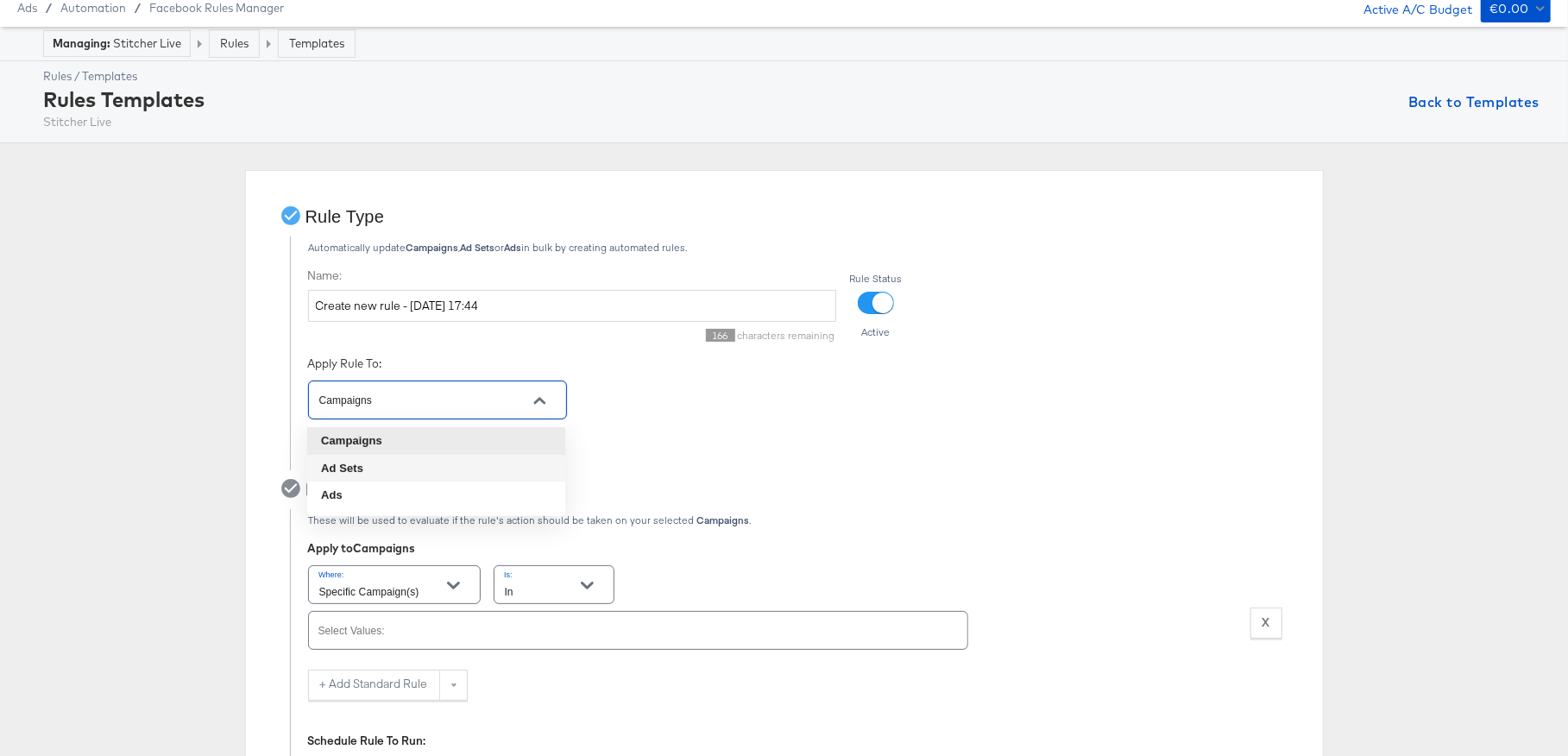 click on "Ad Sets" at bounding box center (436, 469) 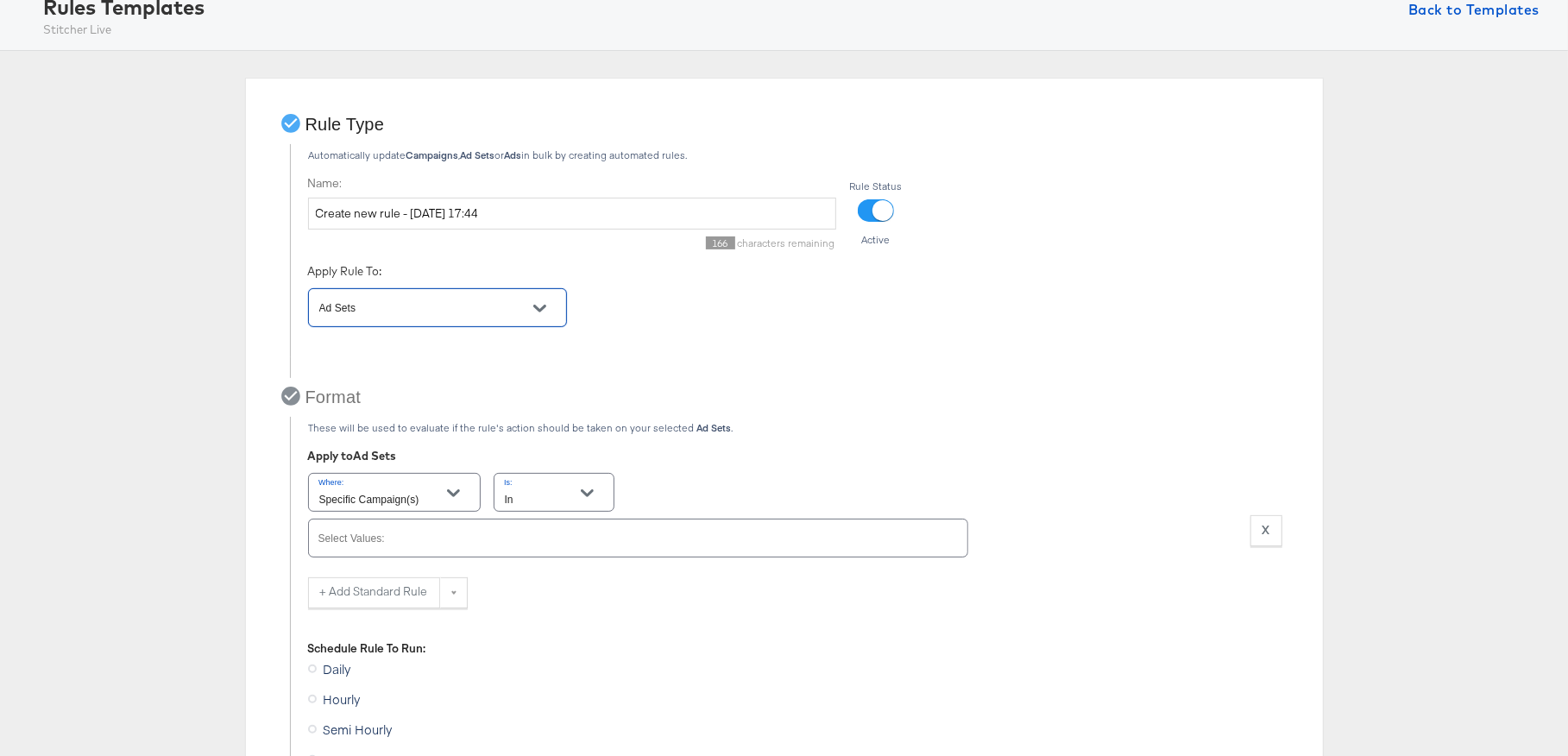 scroll, scrollTop: 162, scrollLeft: 0, axis: vertical 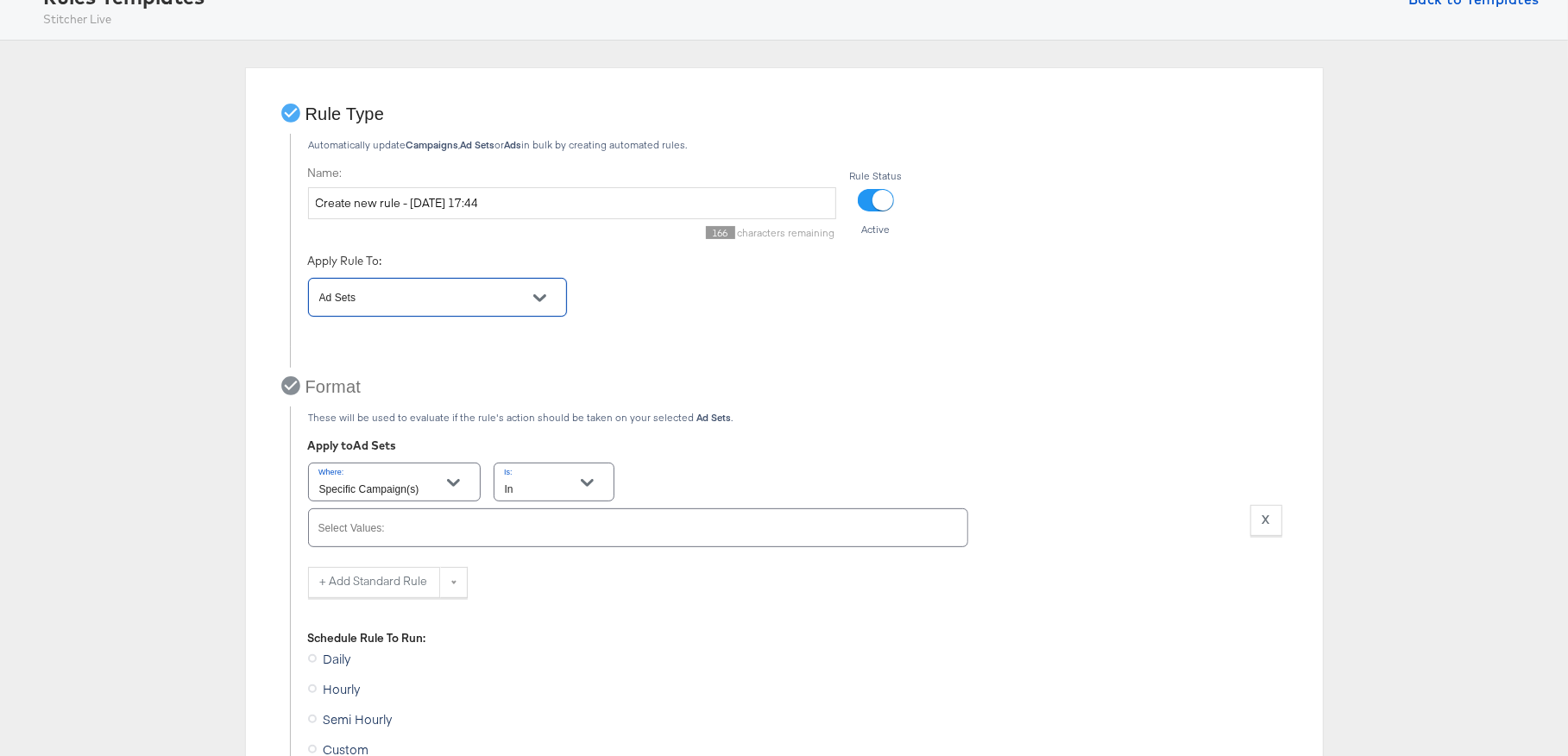 click 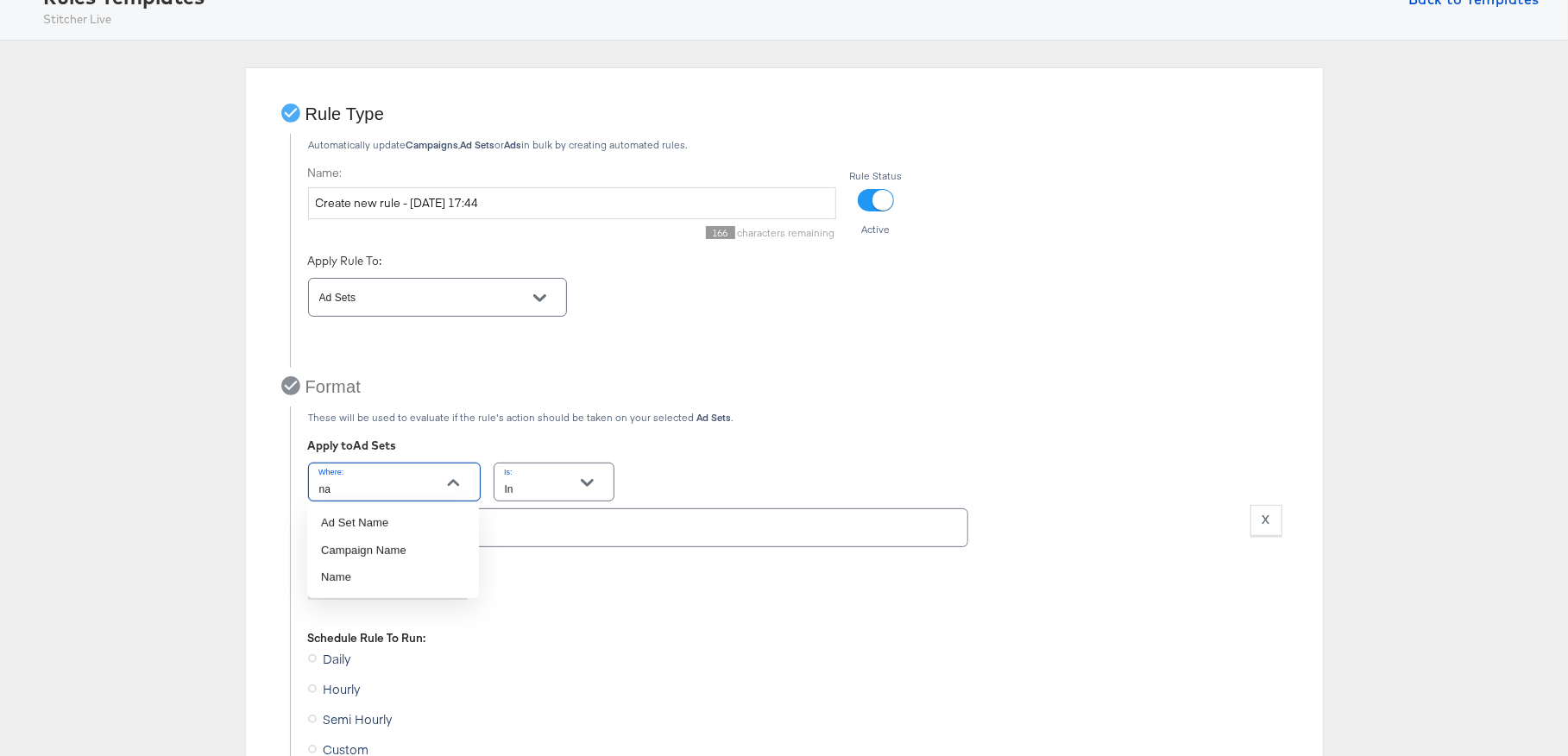 scroll, scrollTop: 0, scrollLeft: 0, axis: both 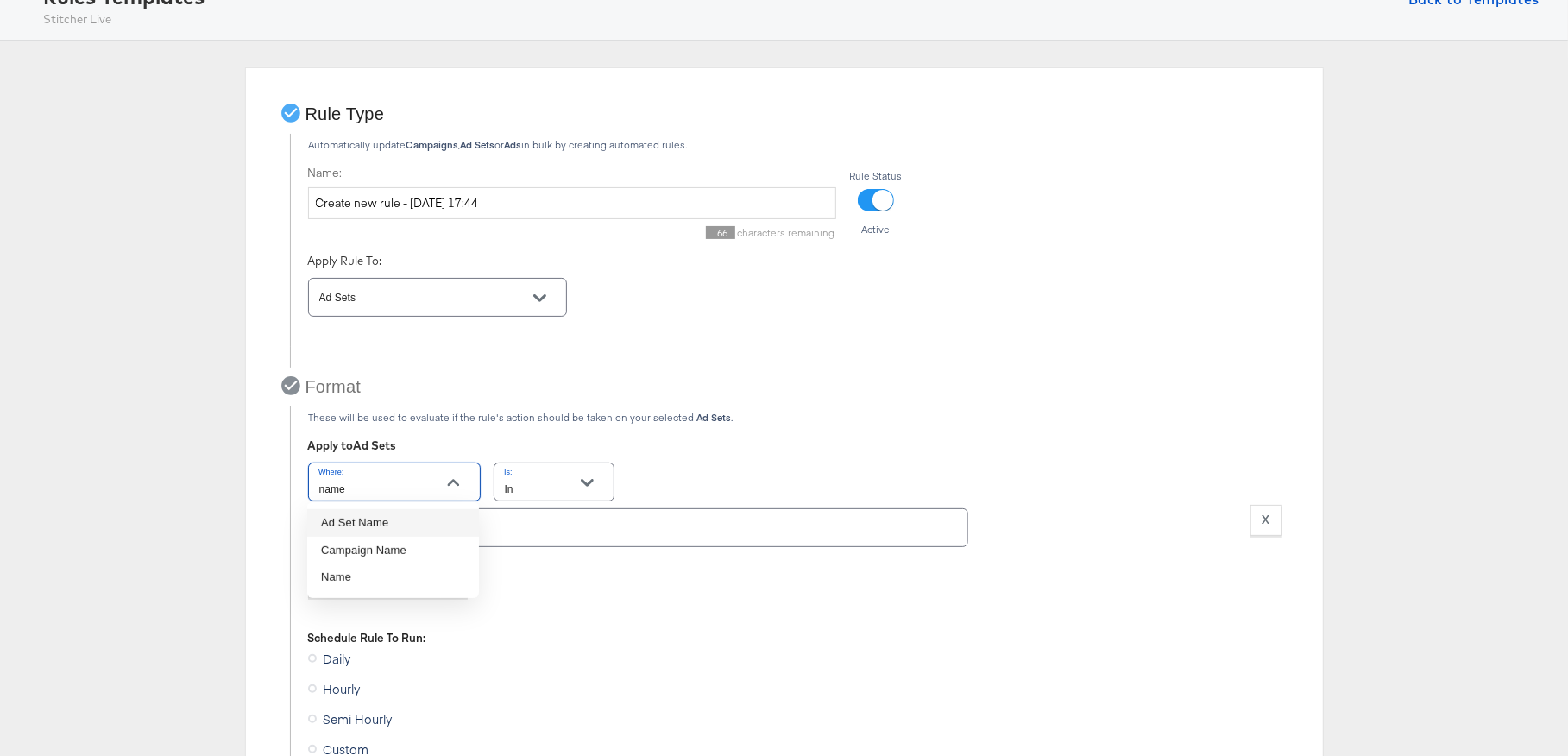 click on "Ad Set Name" at bounding box center (393, 523) 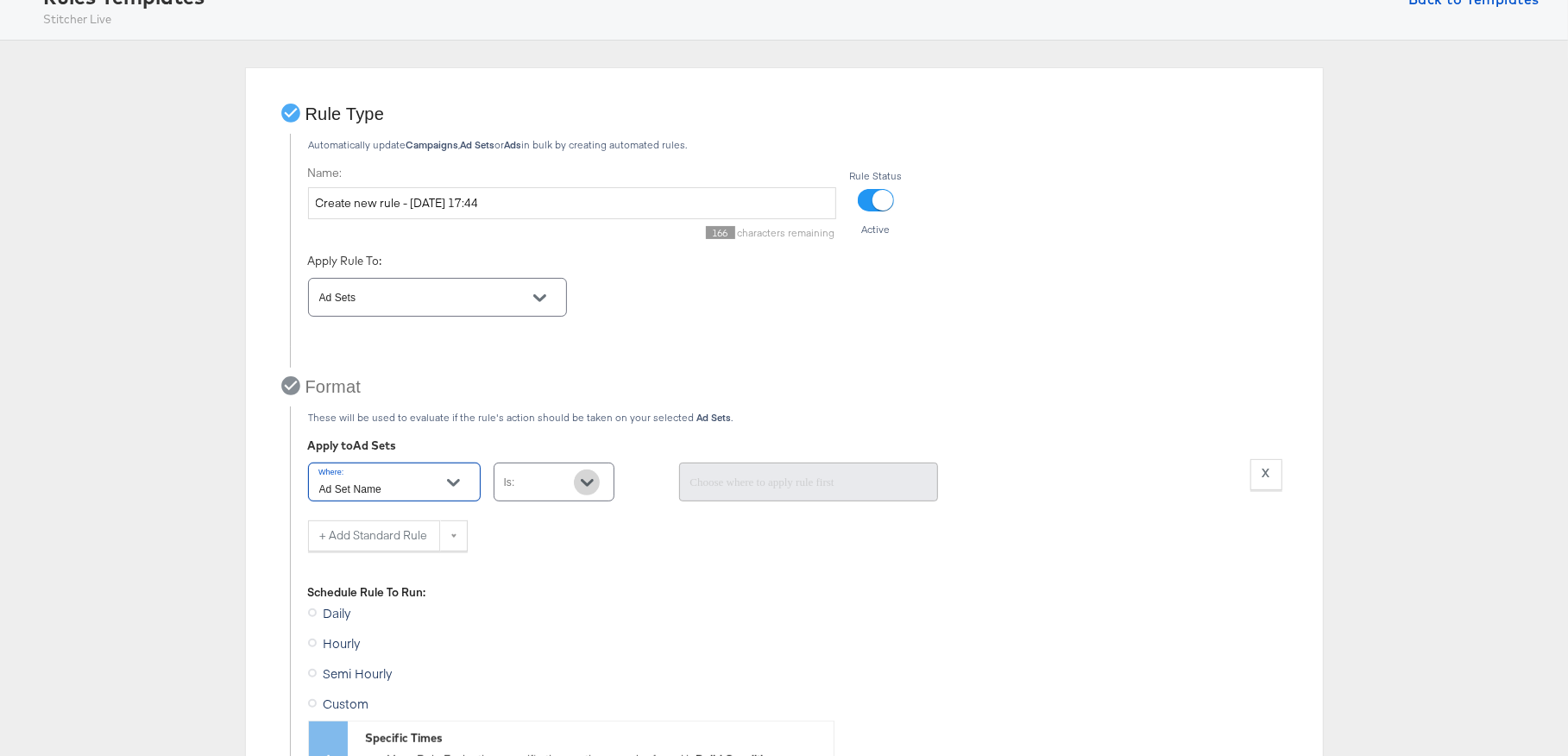 click at bounding box center [587, 482] 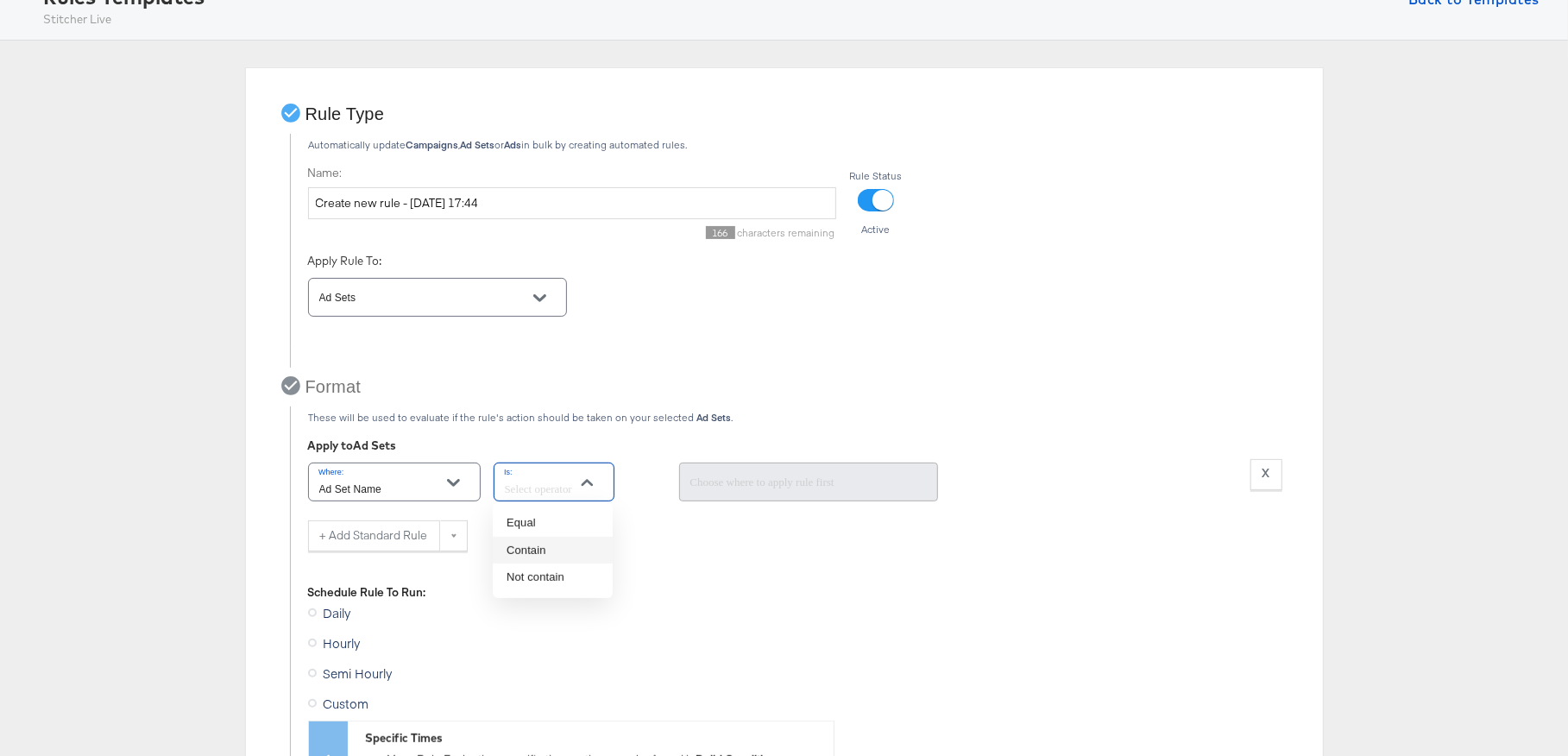 click on "Contain" at bounding box center (552, 551) 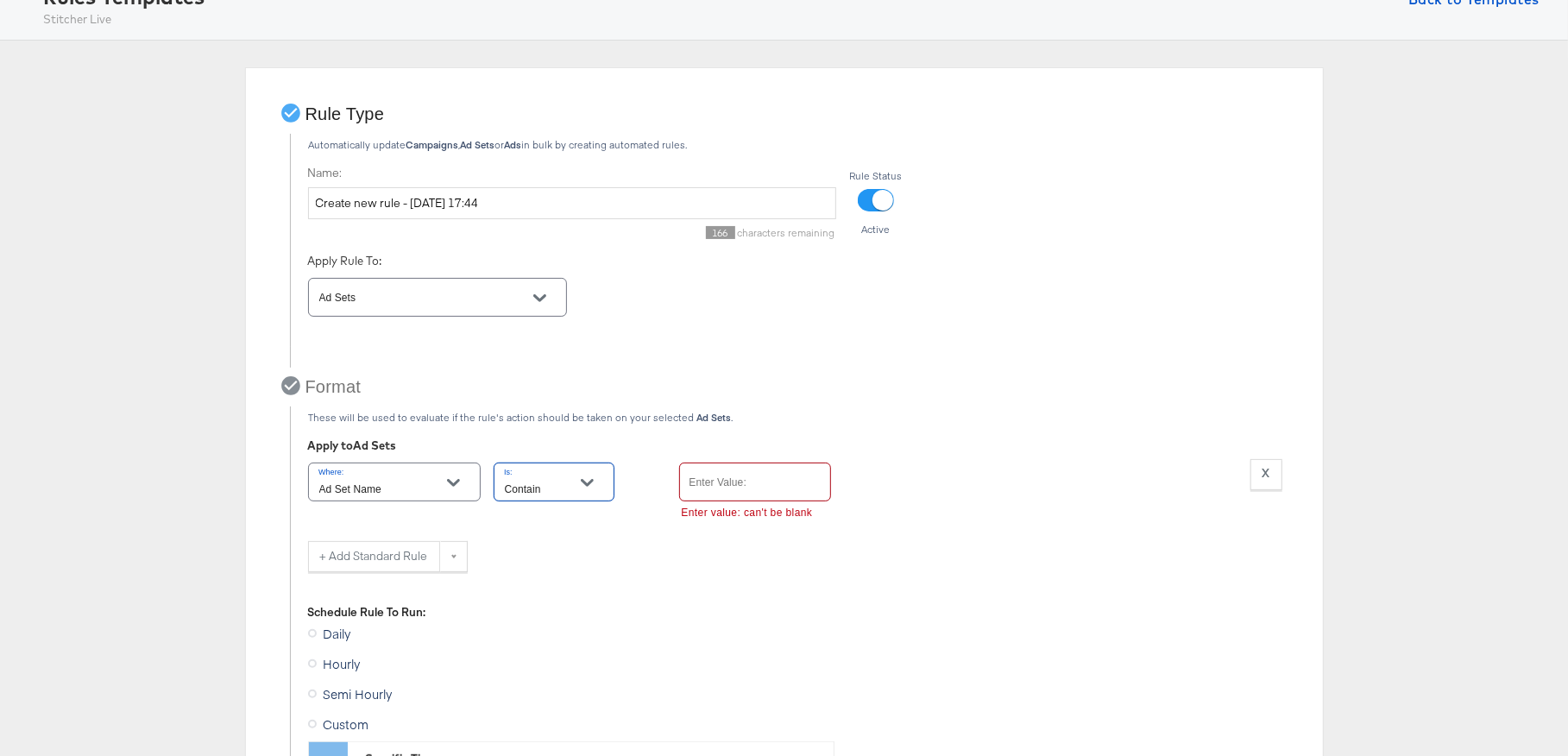 click at bounding box center (755, 482) 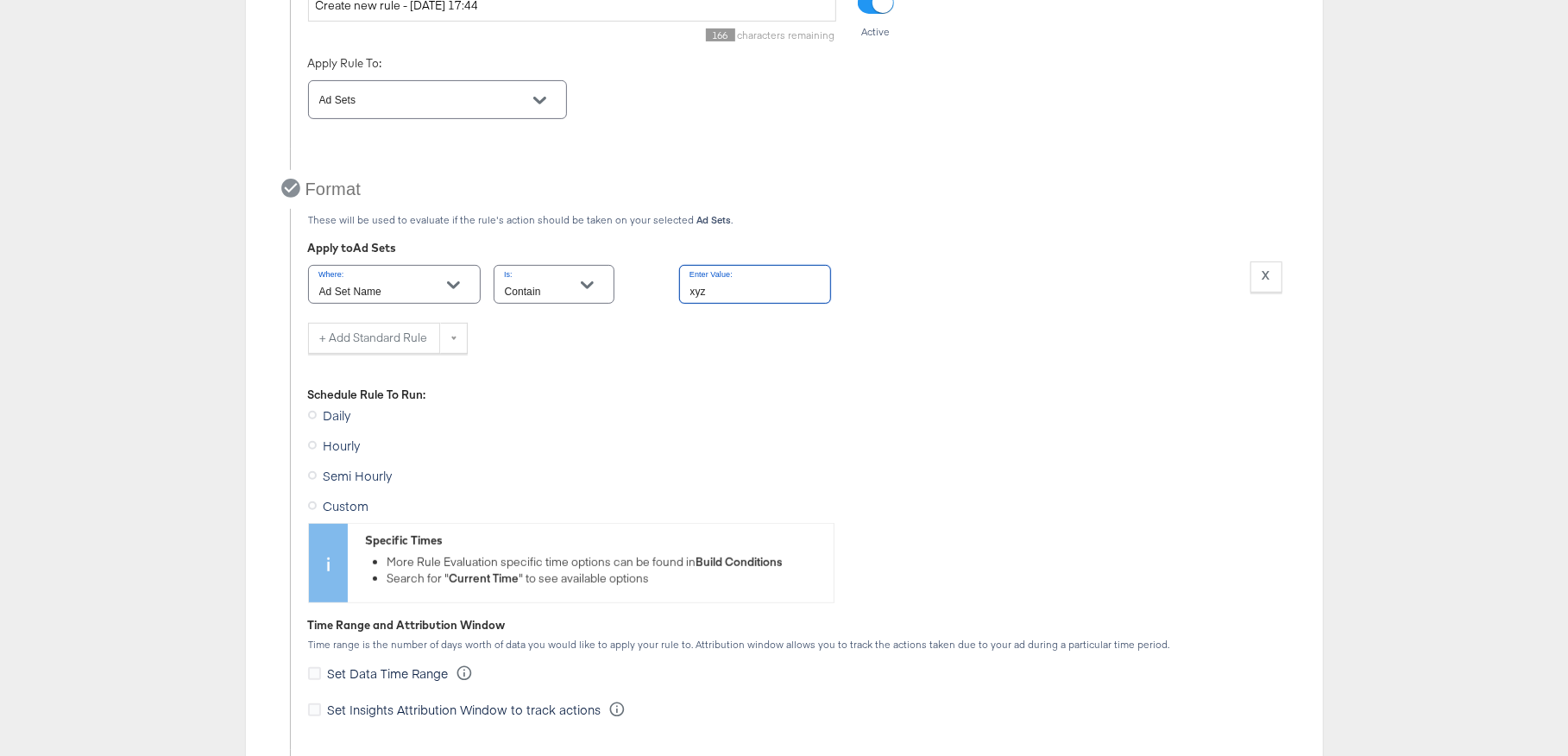 scroll, scrollTop: 362, scrollLeft: 0, axis: vertical 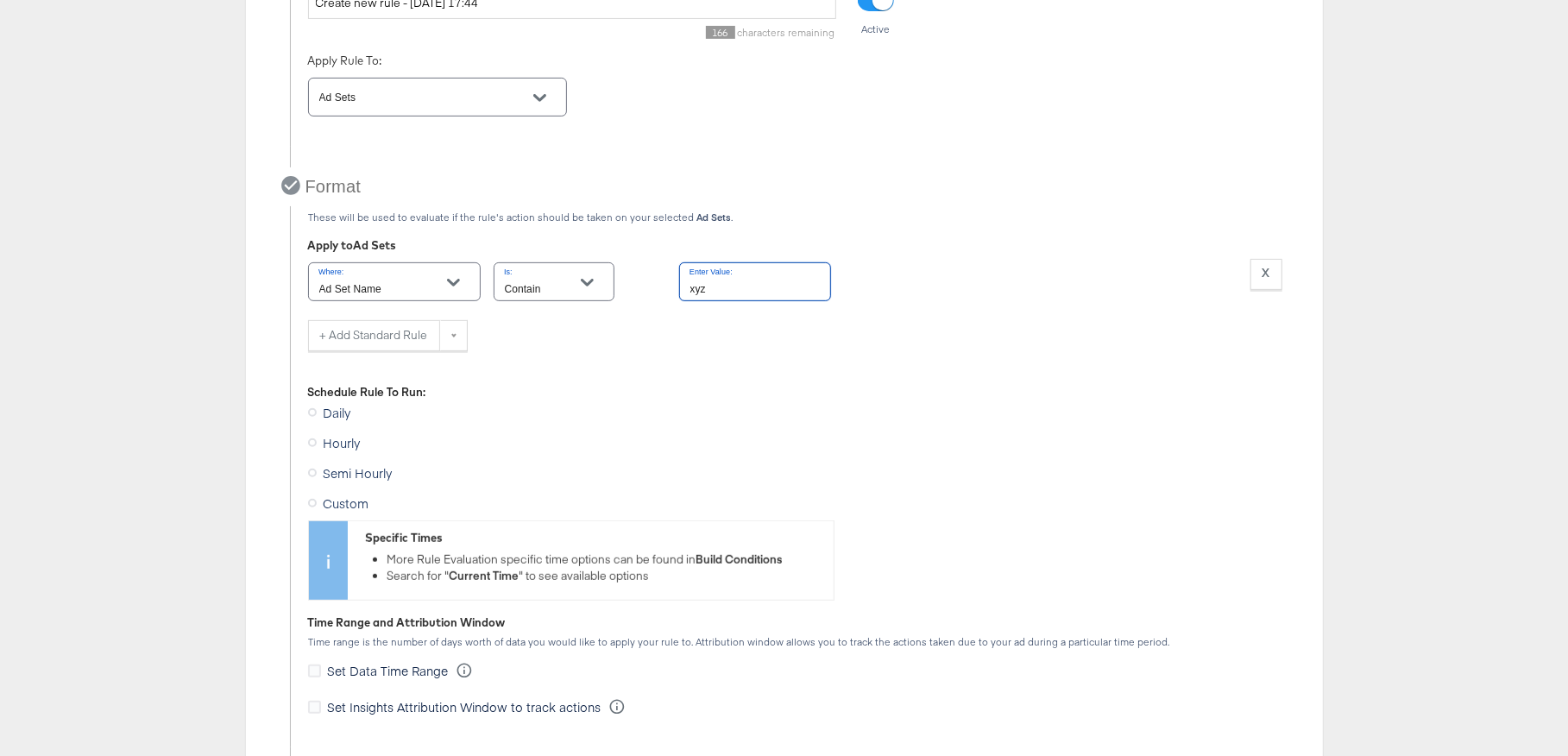 type on "xyz" 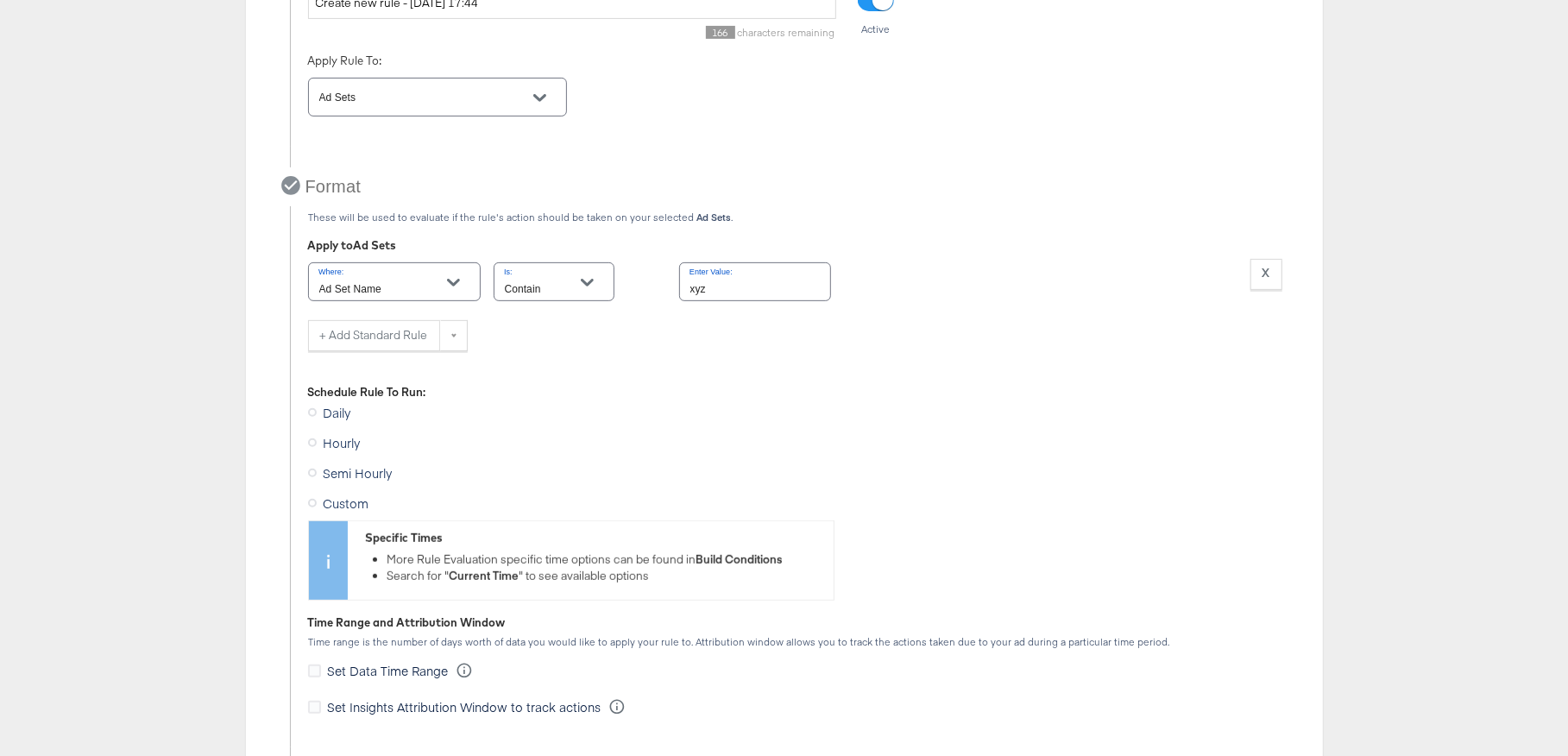 click at bounding box center [312, 503] 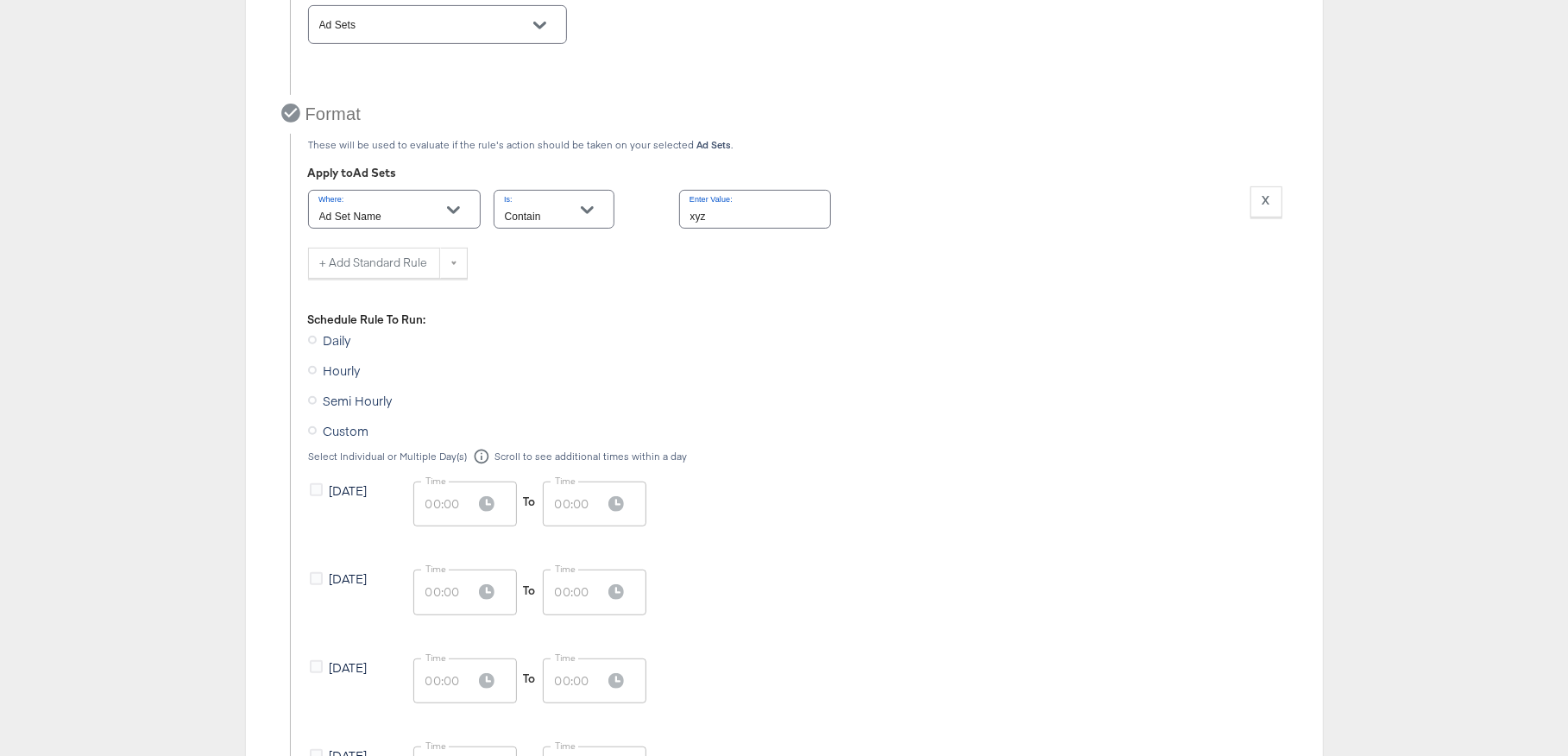 scroll, scrollTop: 436, scrollLeft: 0, axis: vertical 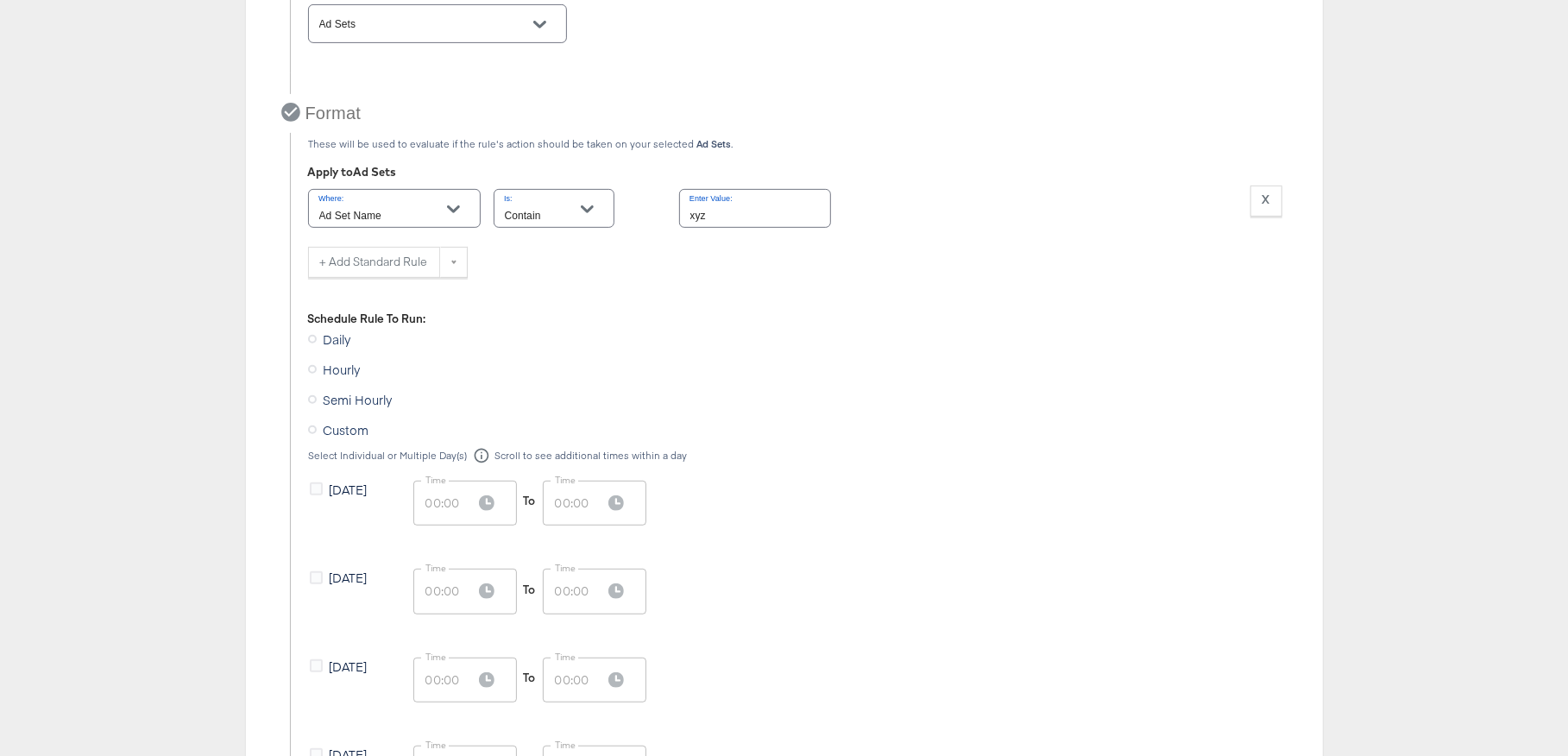 click at bounding box center [312, 339] 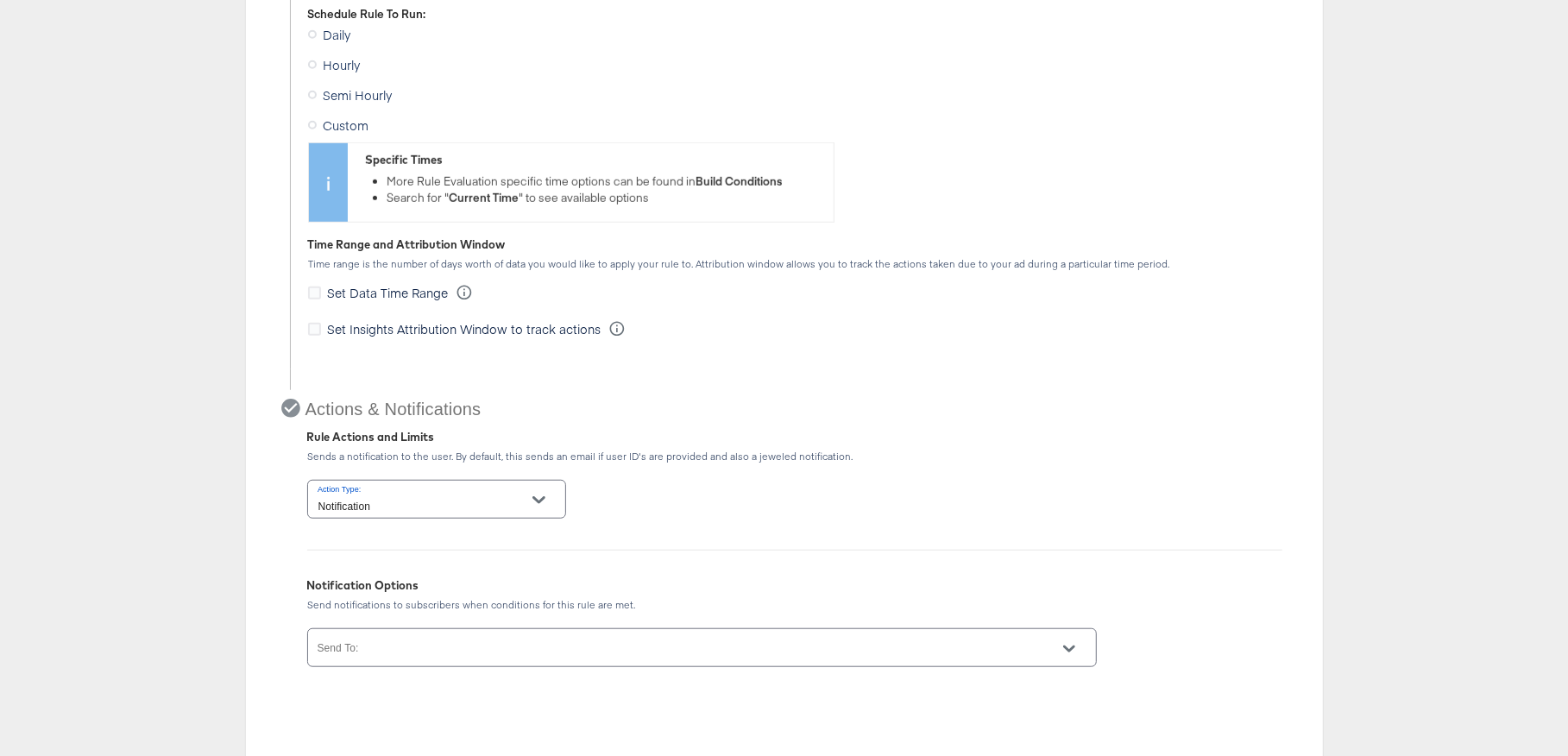 scroll, scrollTop: 744, scrollLeft: 0, axis: vertical 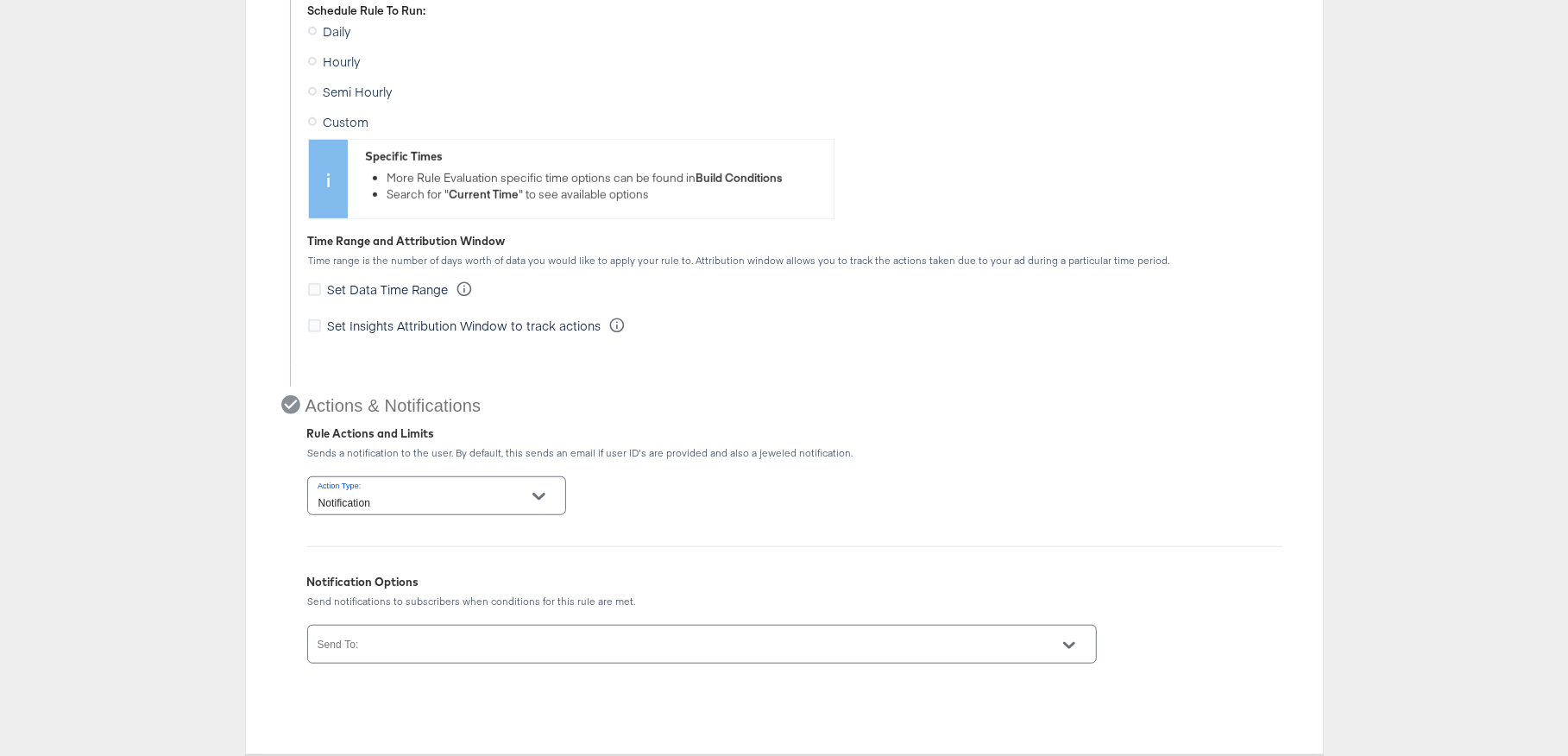 click at bounding box center (538, 496) 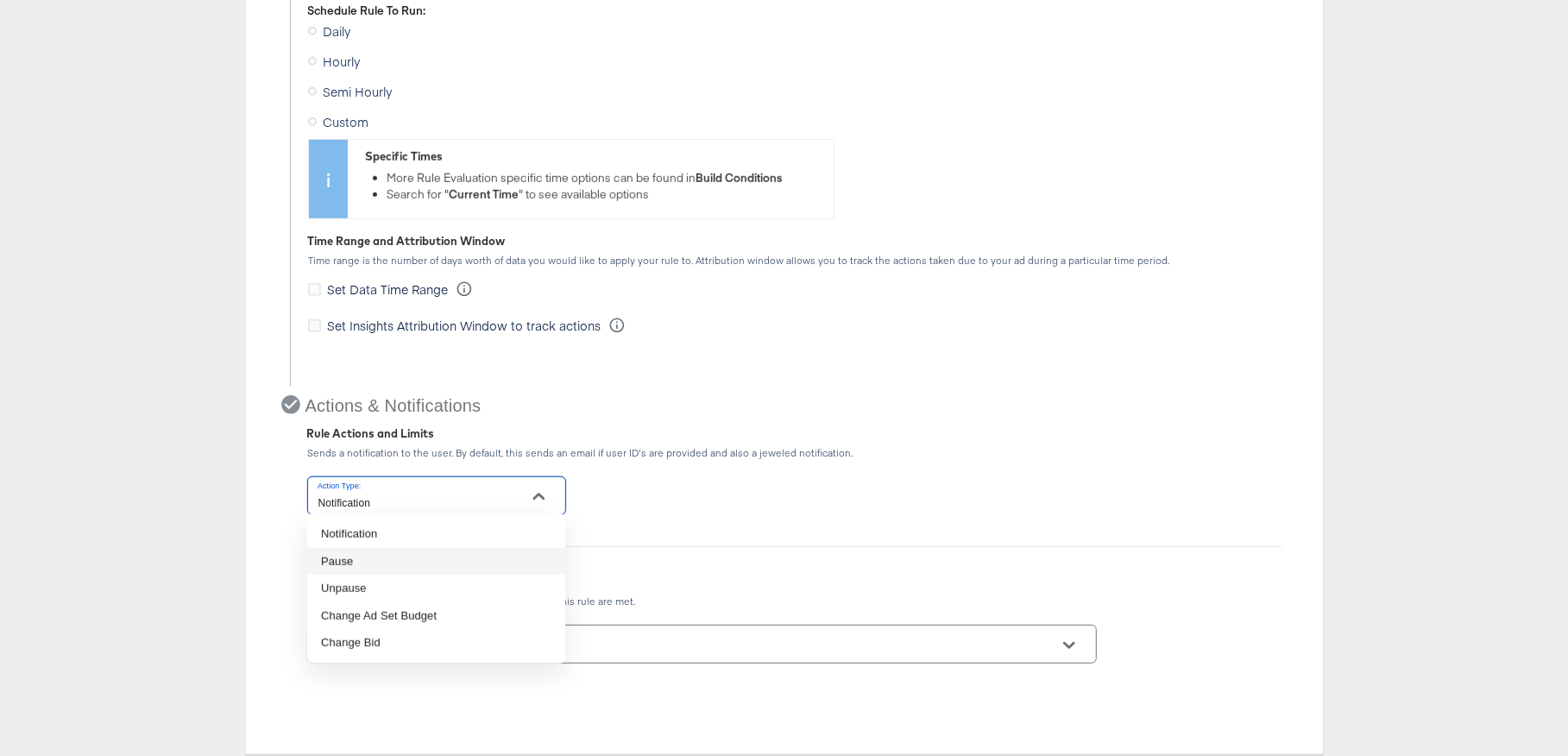 click on "Pause" at bounding box center (436, 562) 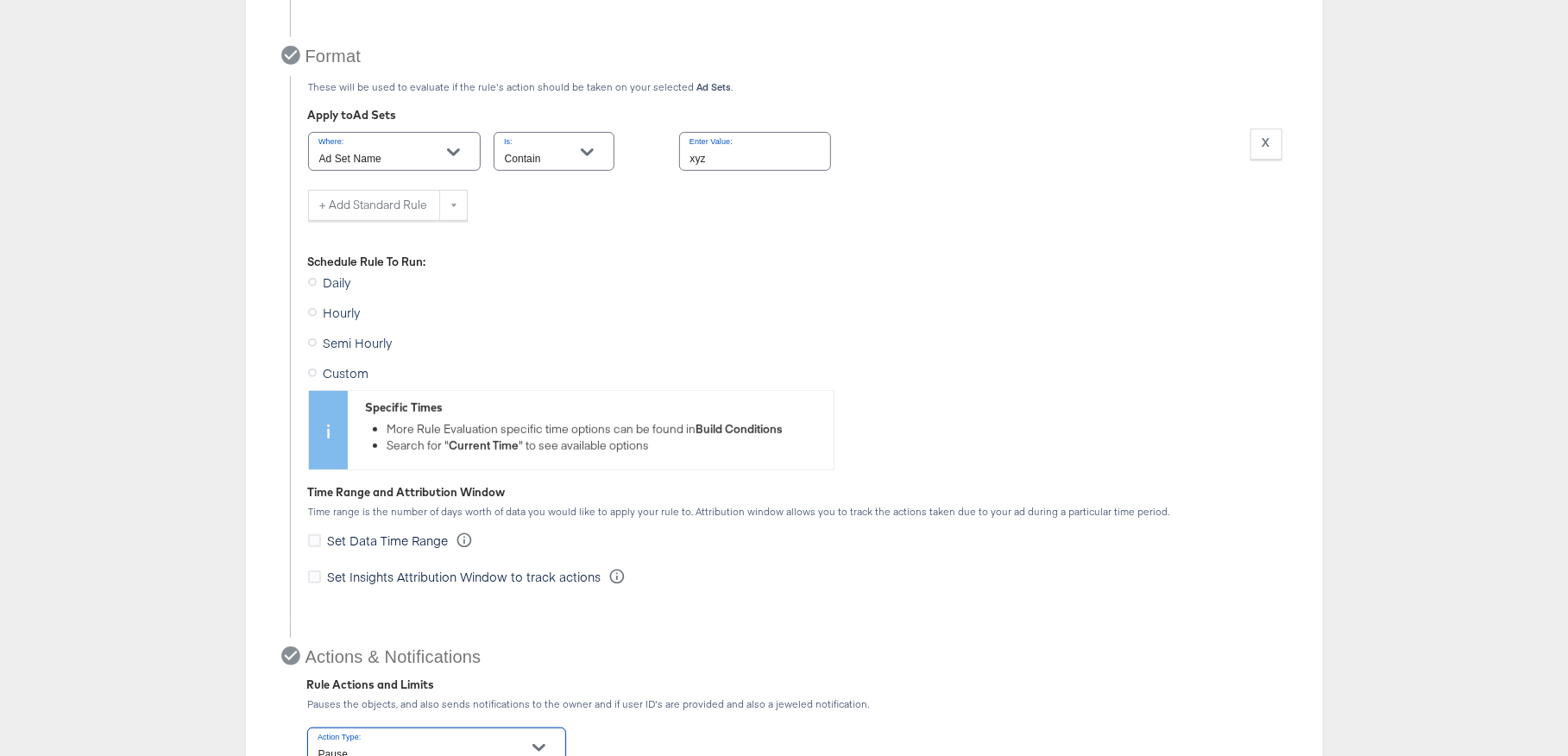 scroll, scrollTop: 463, scrollLeft: 0, axis: vertical 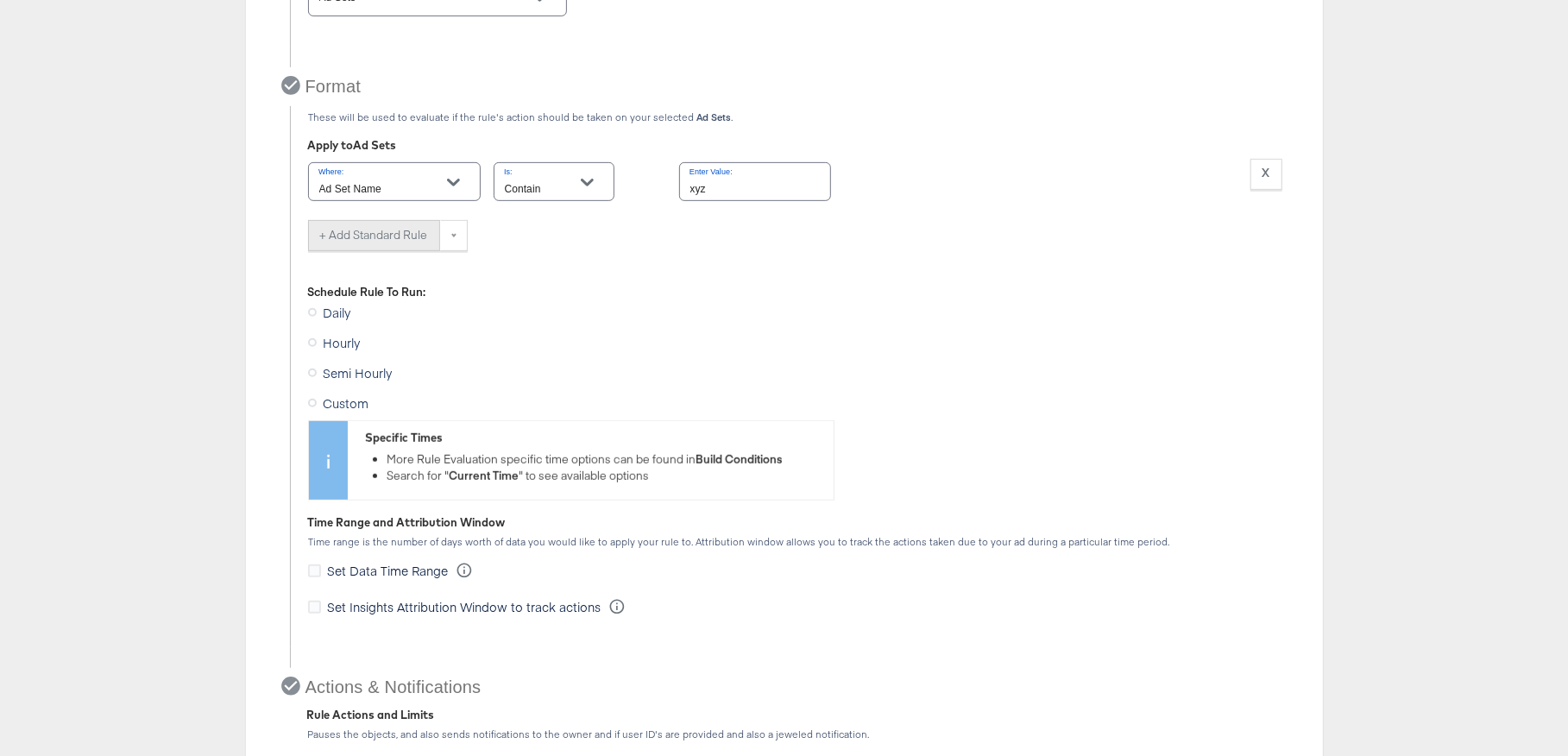 click on "+ Add Standard Rule" at bounding box center [374, 236] 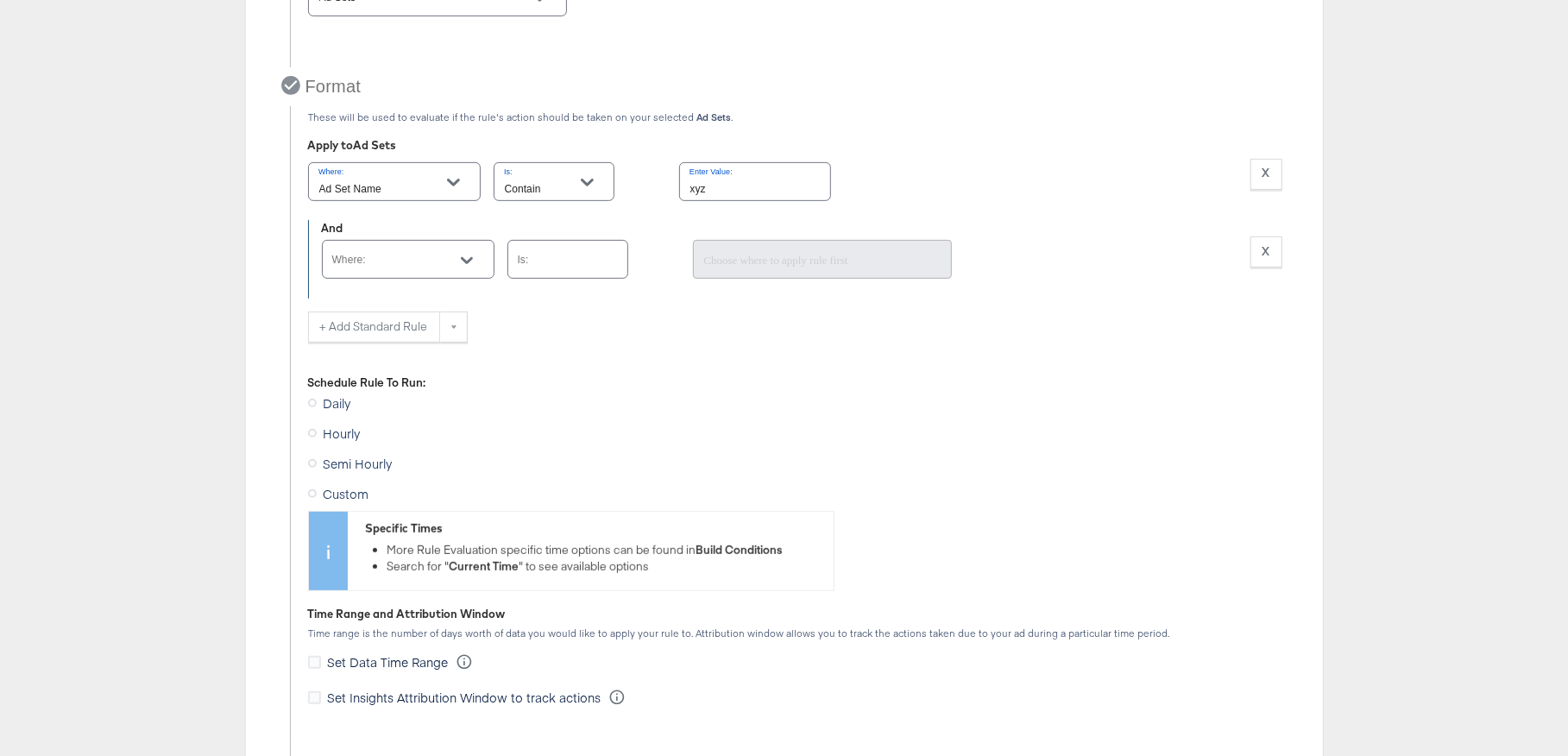 click on "Where:" at bounding box center (394, 267) 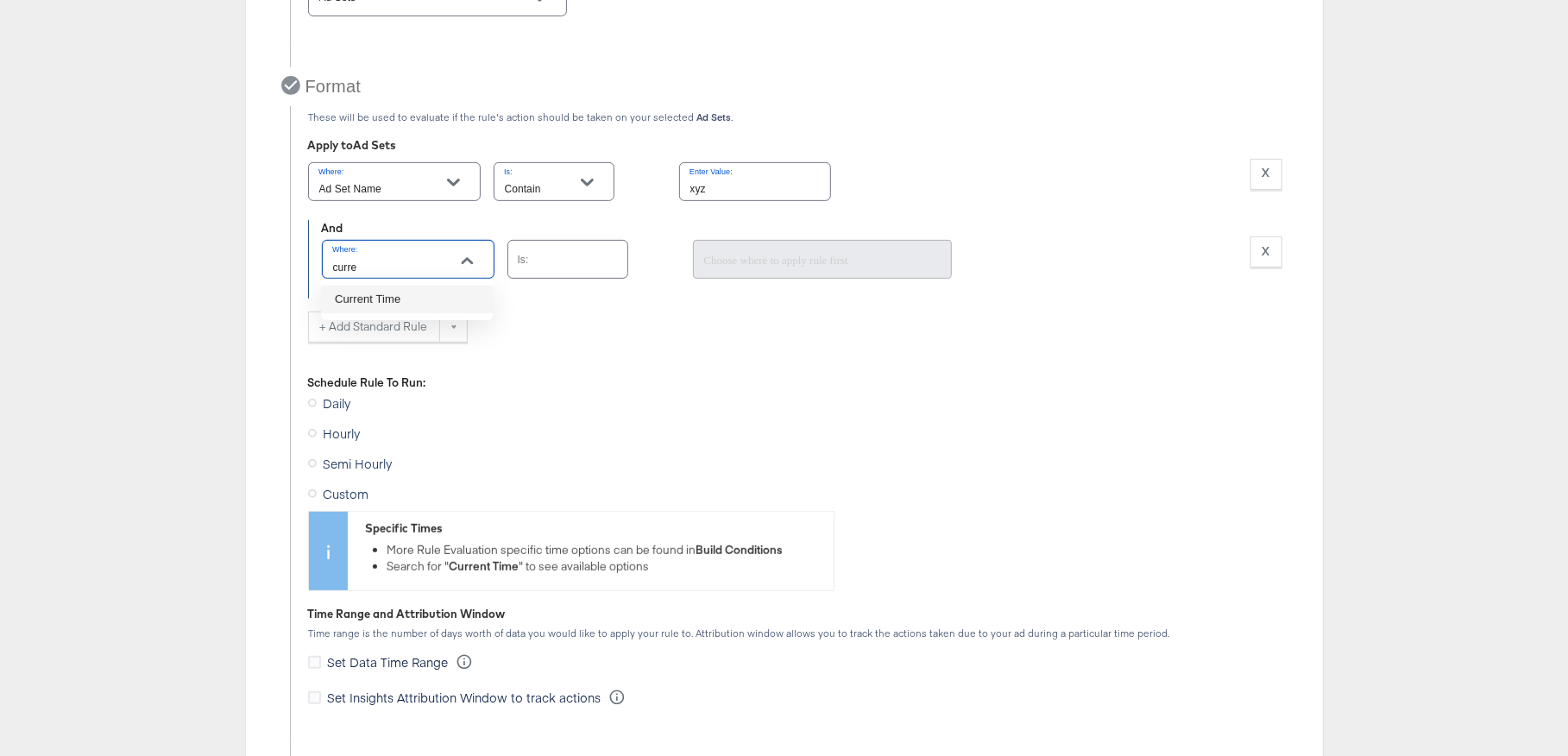 click on "Current Time" at bounding box center (406, 299) 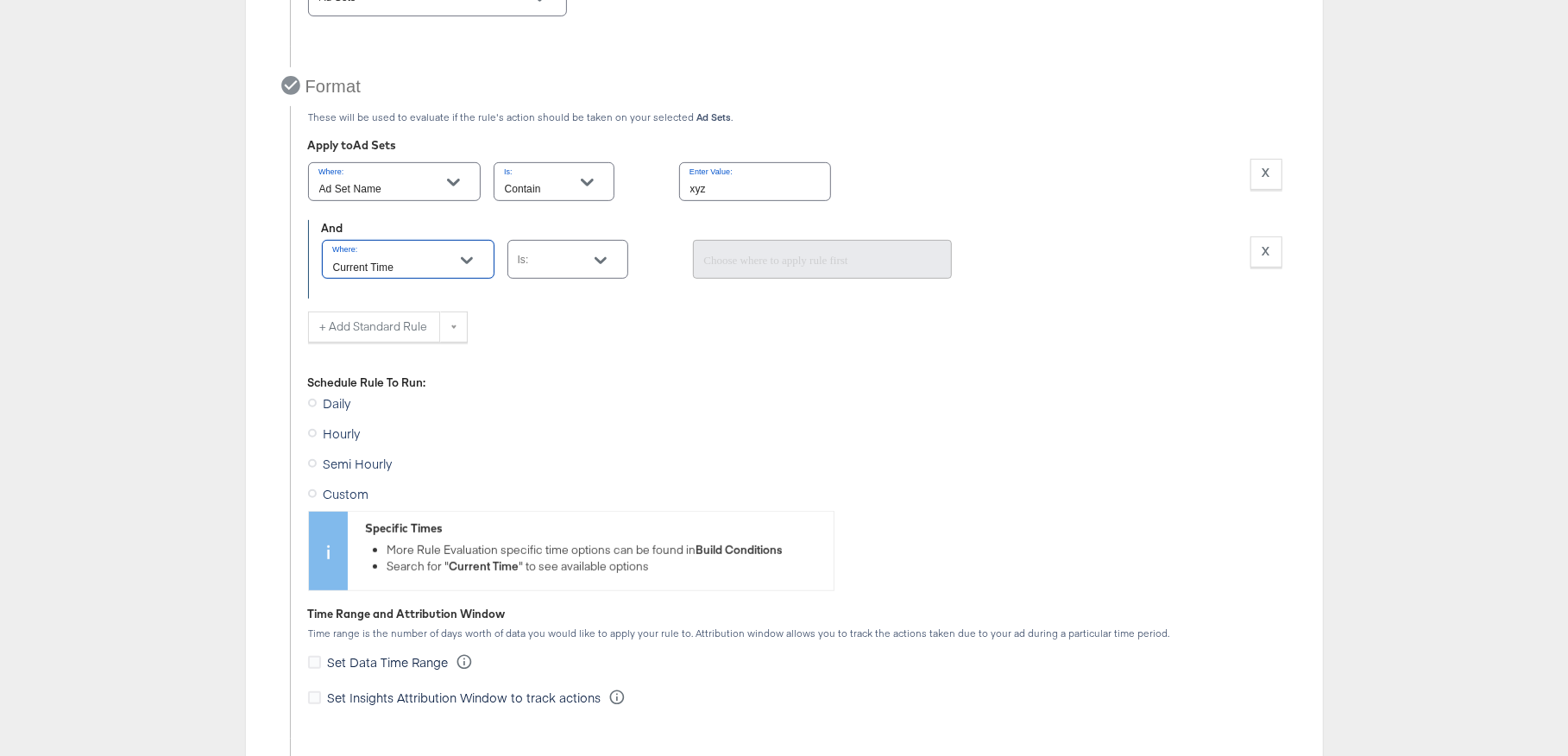 type on "Current Time" 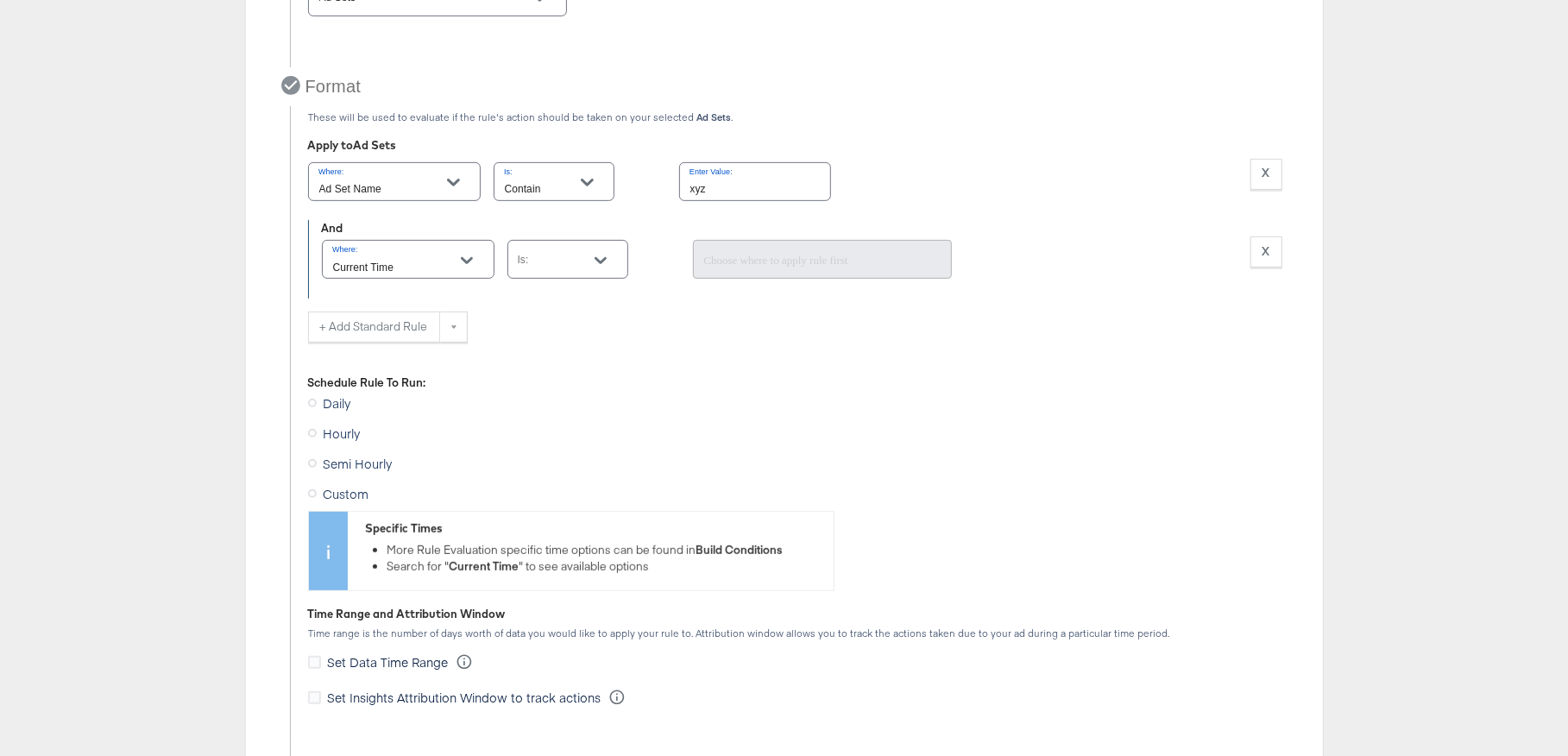 click 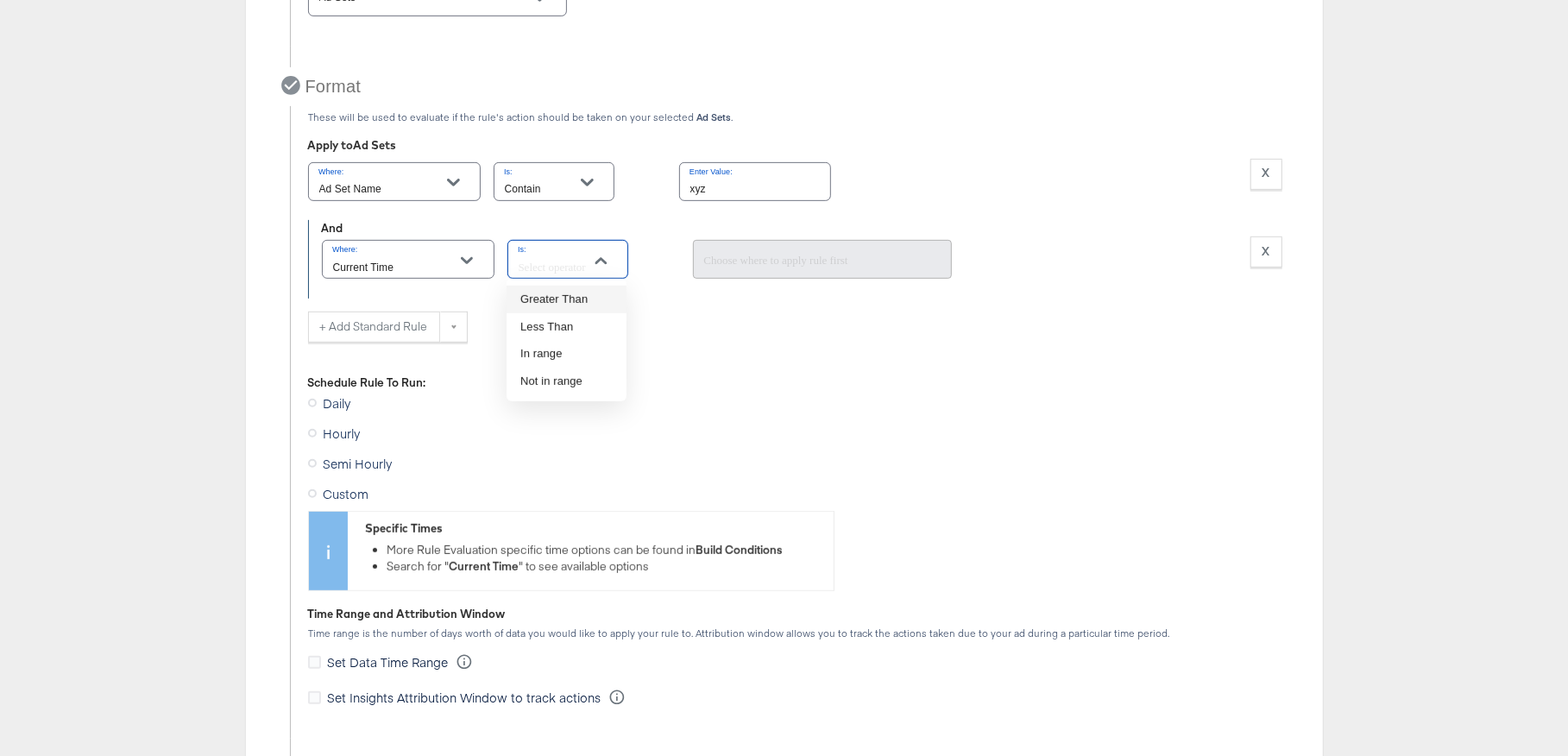click on "+ Add Standard Rule" at bounding box center [795, 343] 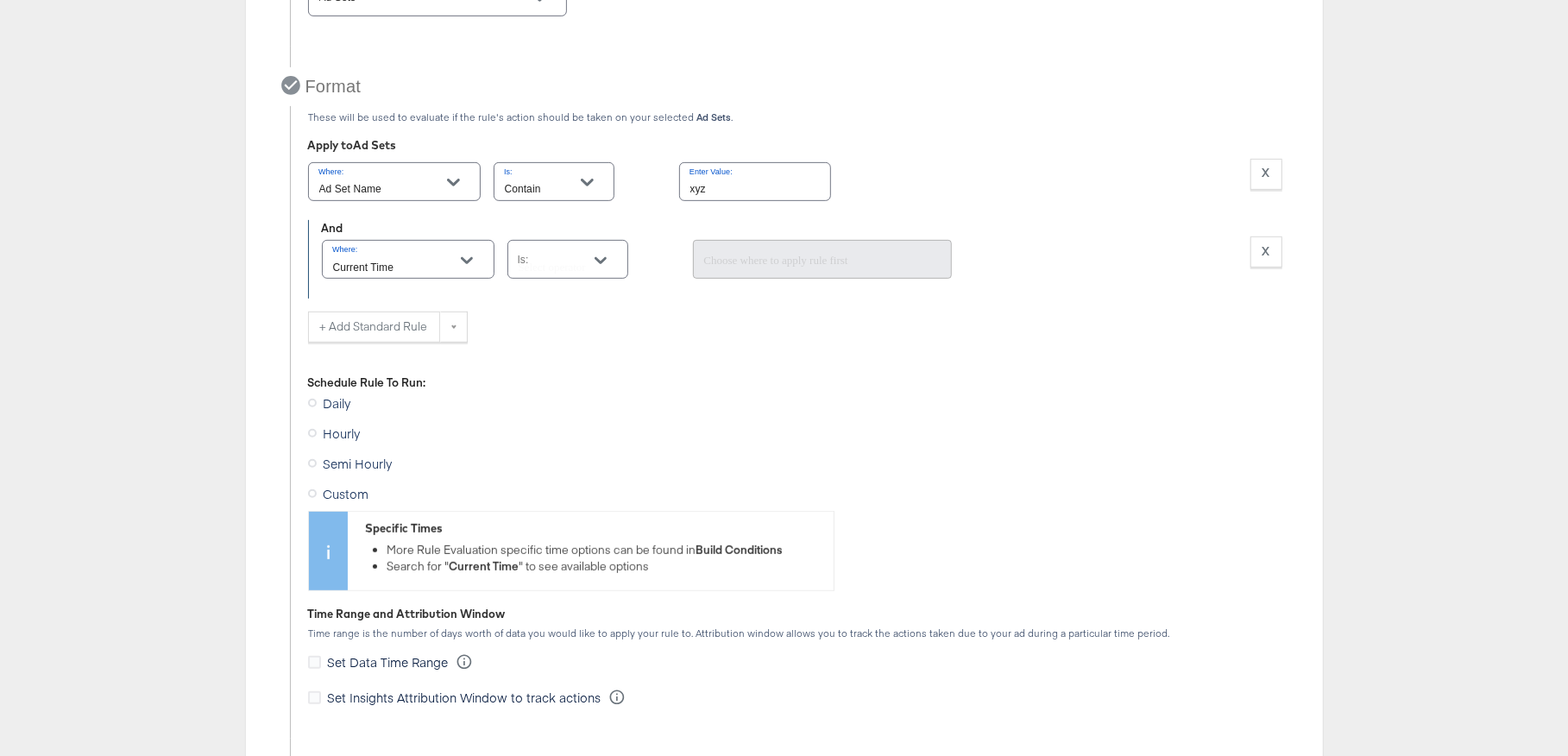 click 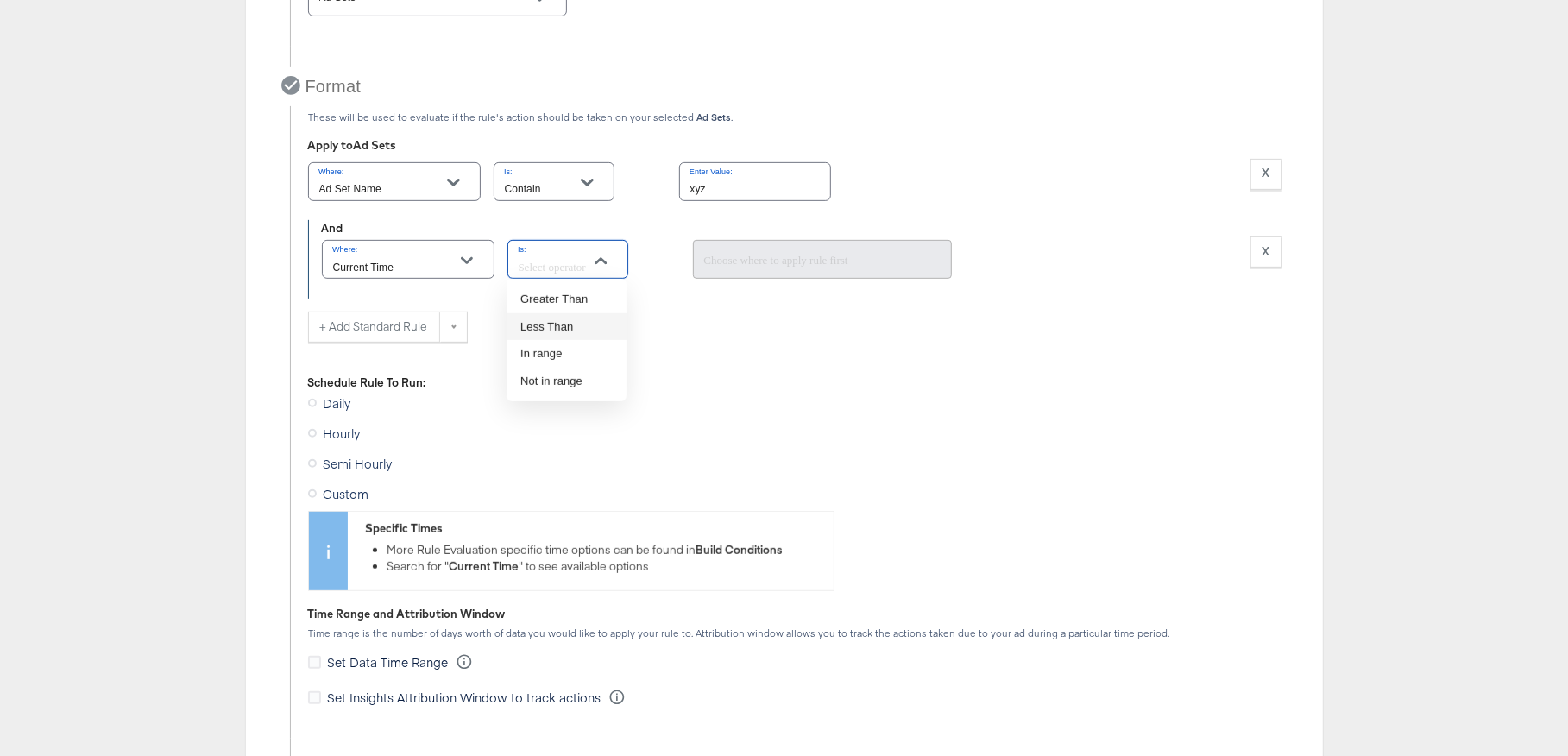 click on "Less Than" at bounding box center [566, 327] 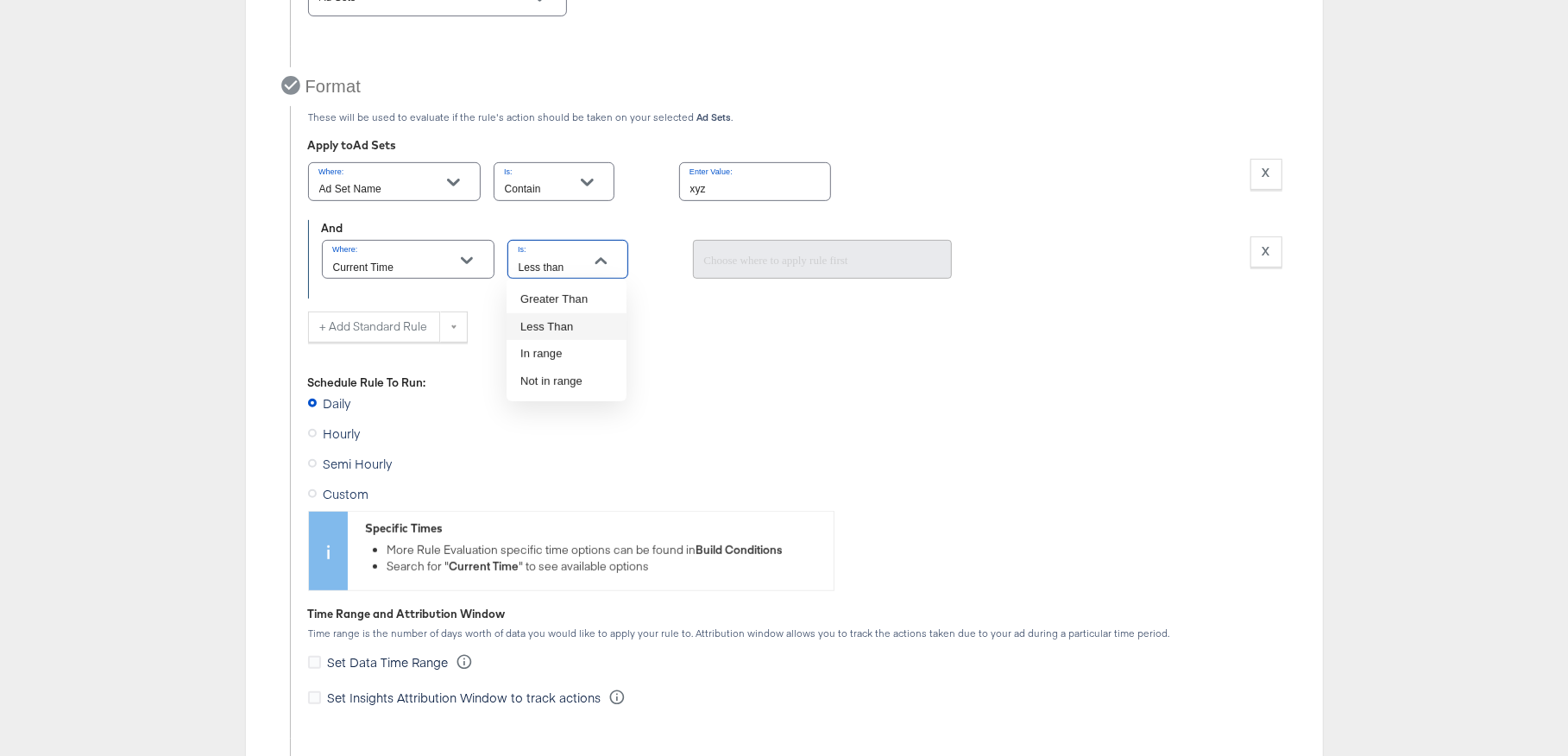 scroll, scrollTop: 459, scrollLeft: 0, axis: vertical 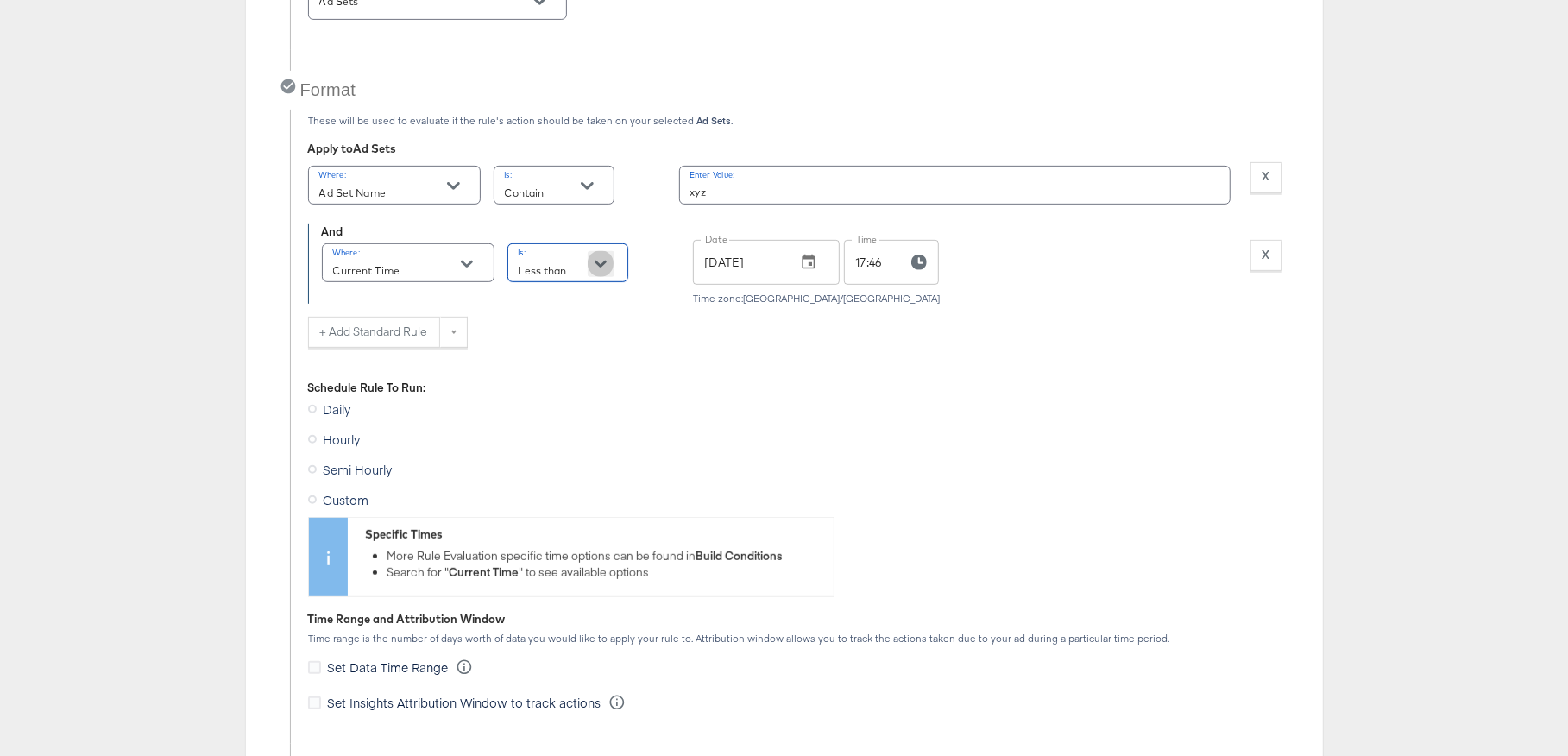 click at bounding box center [601, 264] 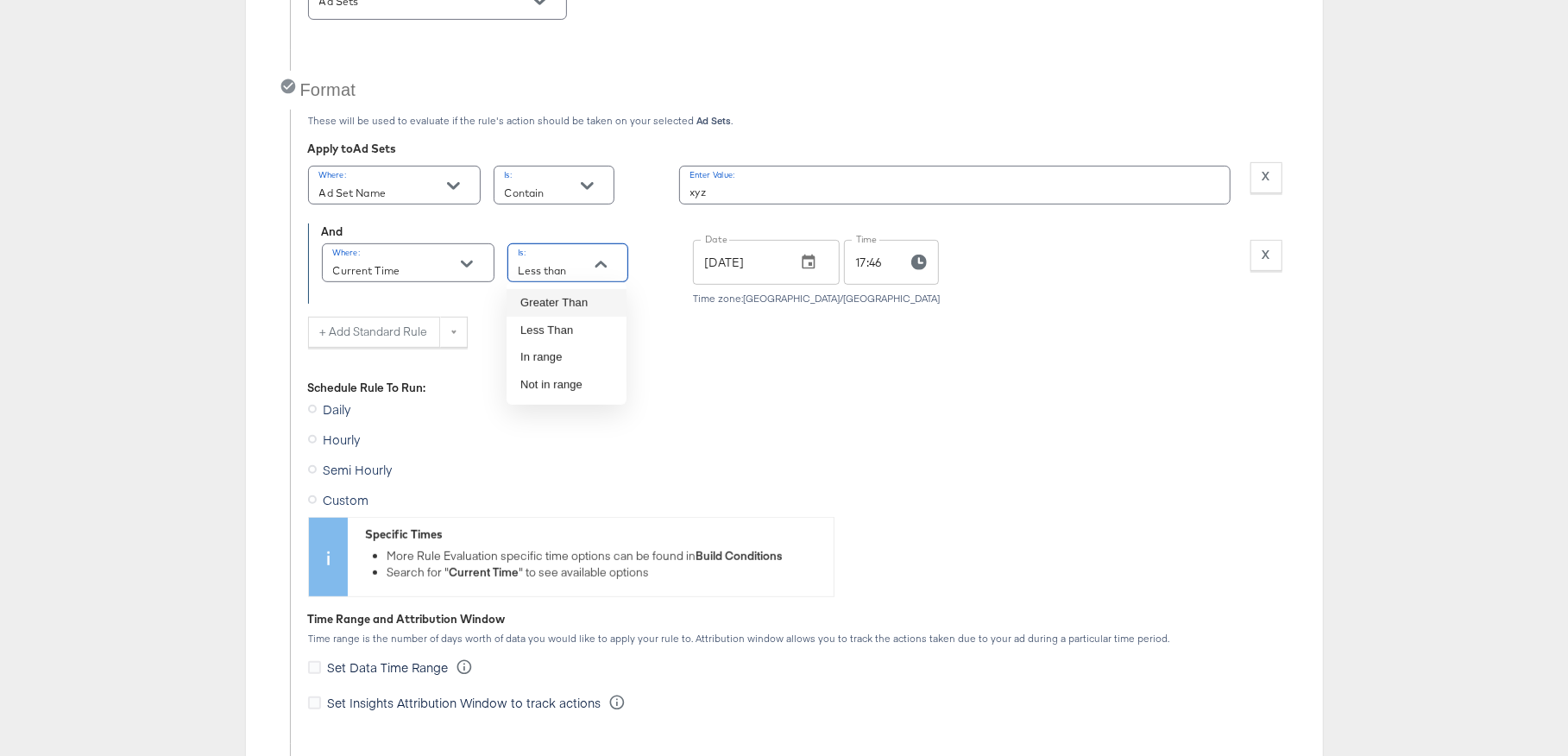 click on "Greater Than" at bounding box center [566, 303] 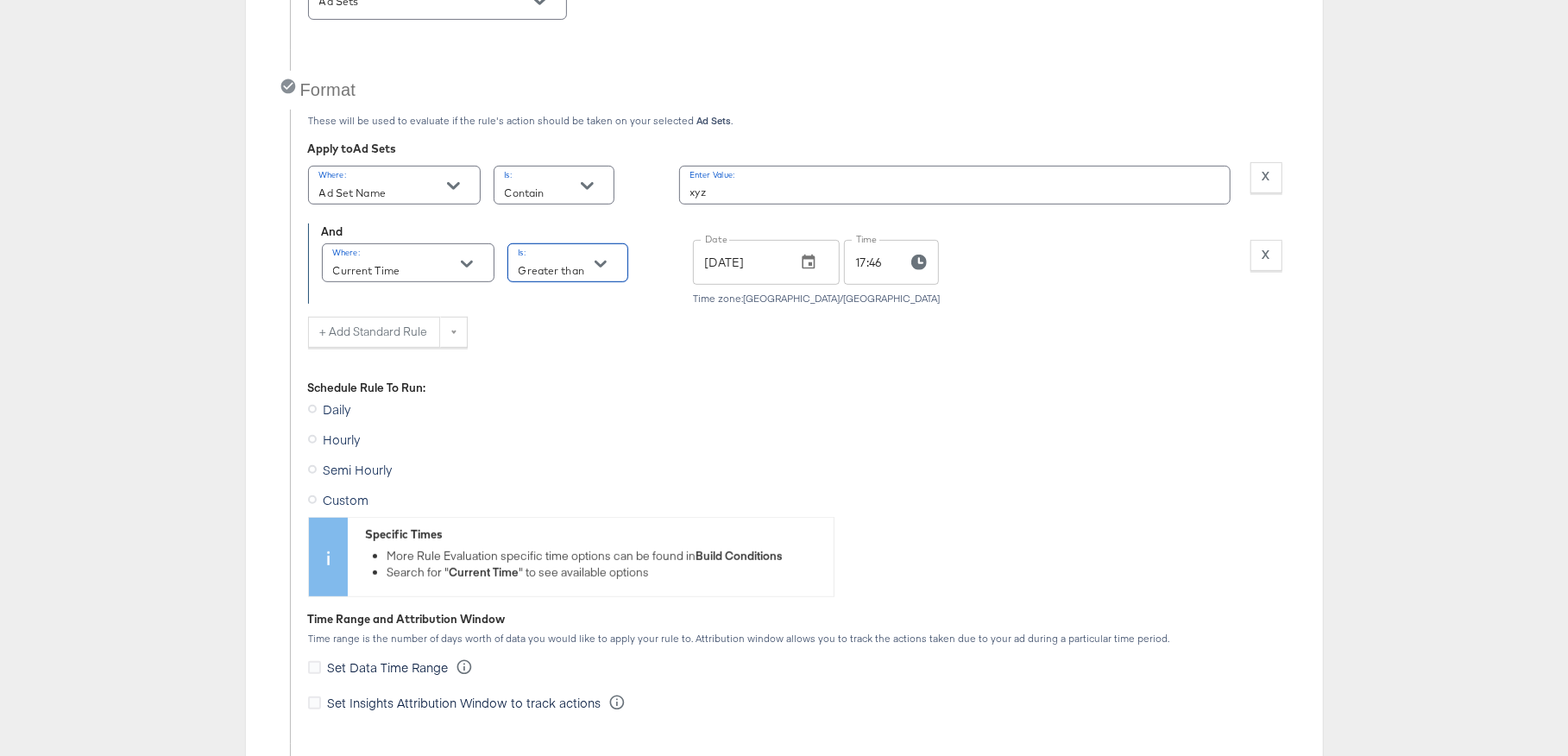 click on "17:46 Time" at bounding box center (891, 262) 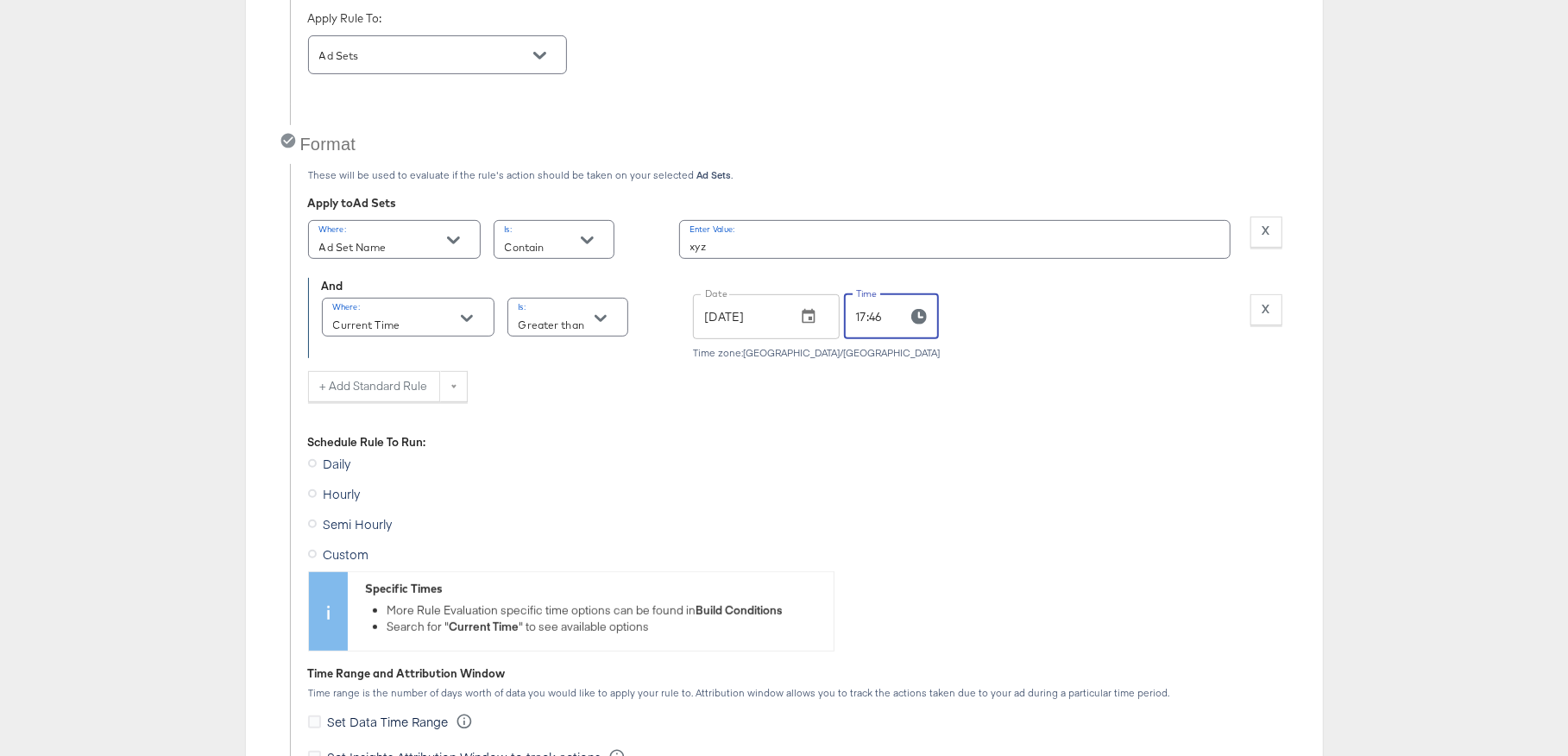scroll, scrollTop: 408, scrollLeft: 0, axis: vertical 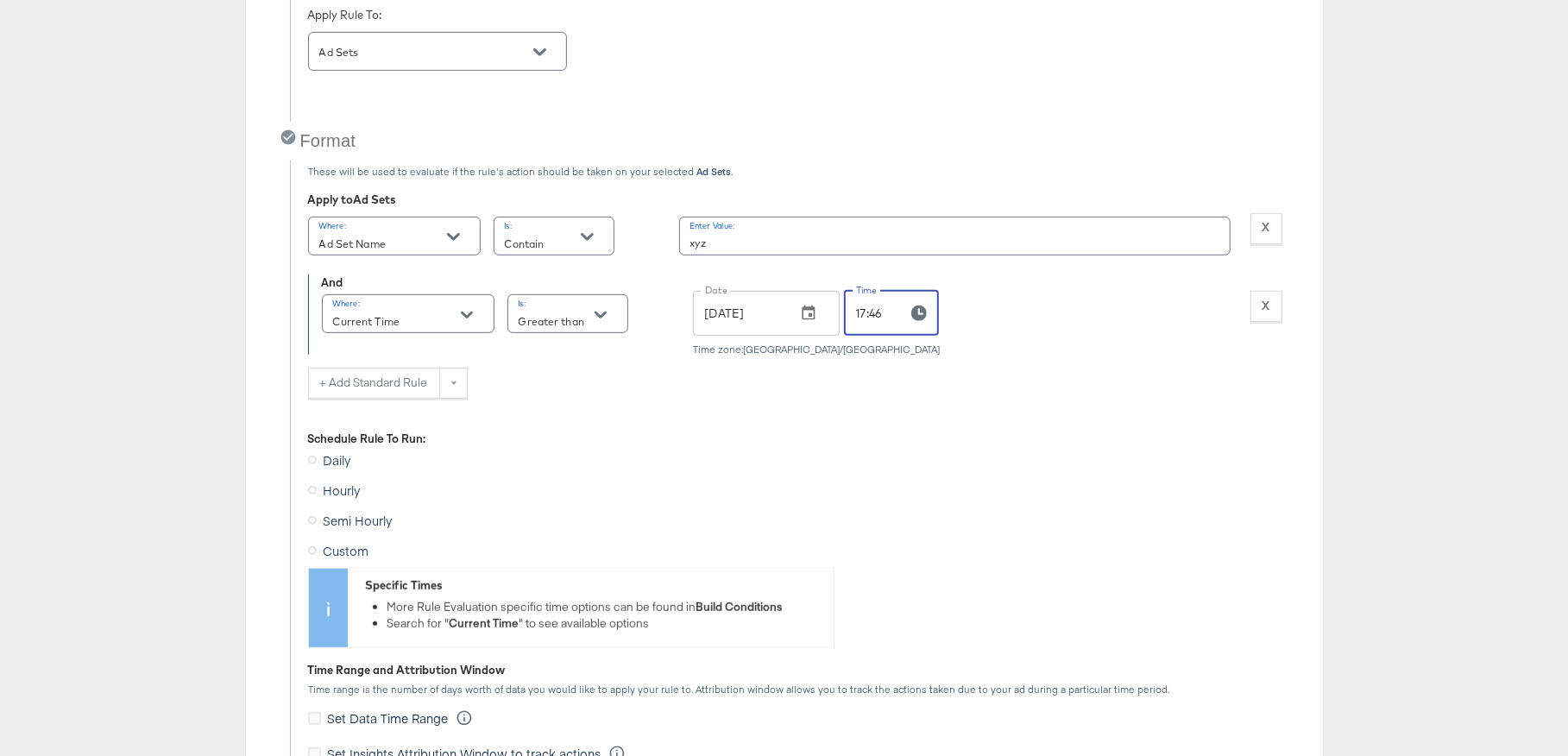 click at bounding box center [312, 520] 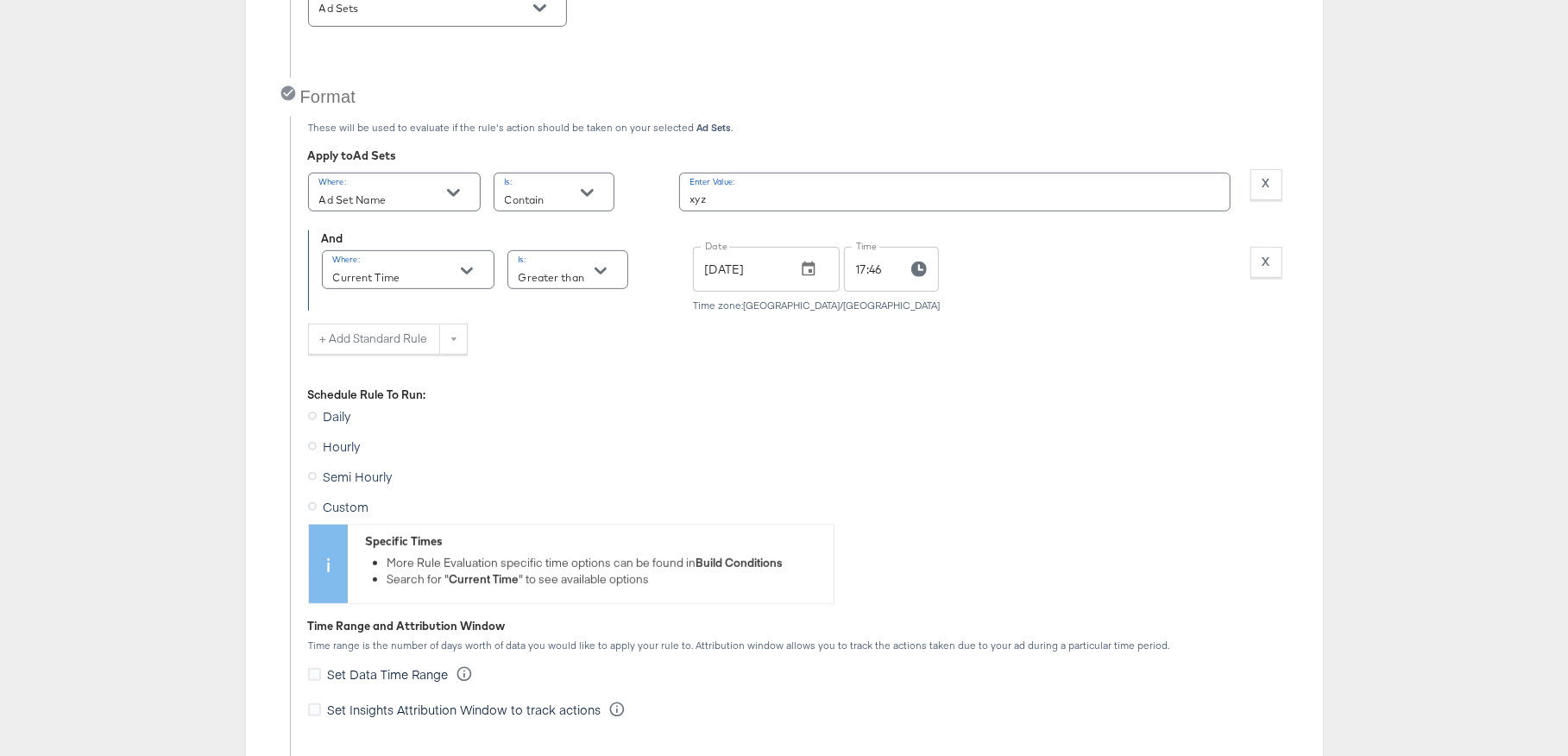 scroll, scrollTop: 356, scrollLeft: 0, axis: vertical 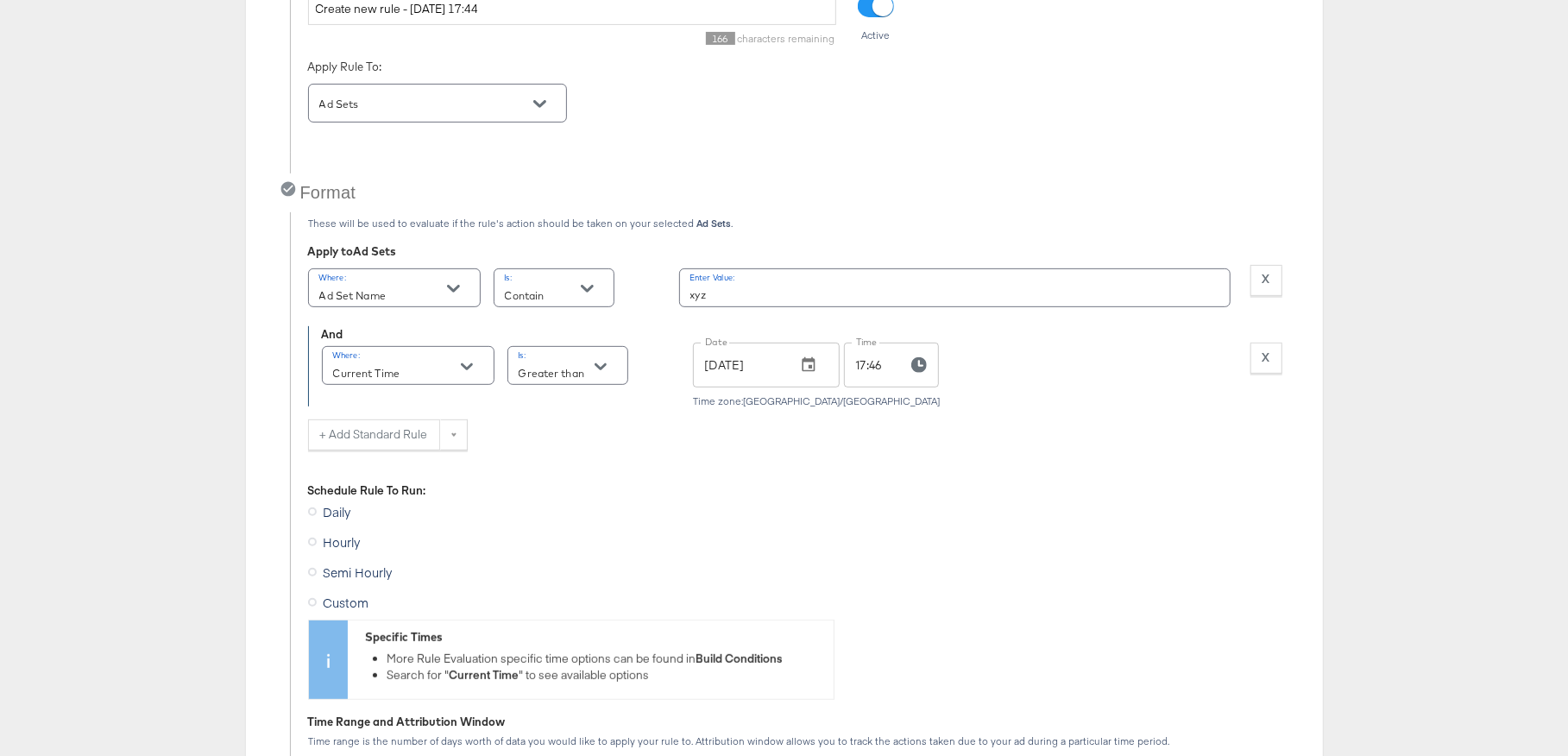 click at bounding box center (312, 512) 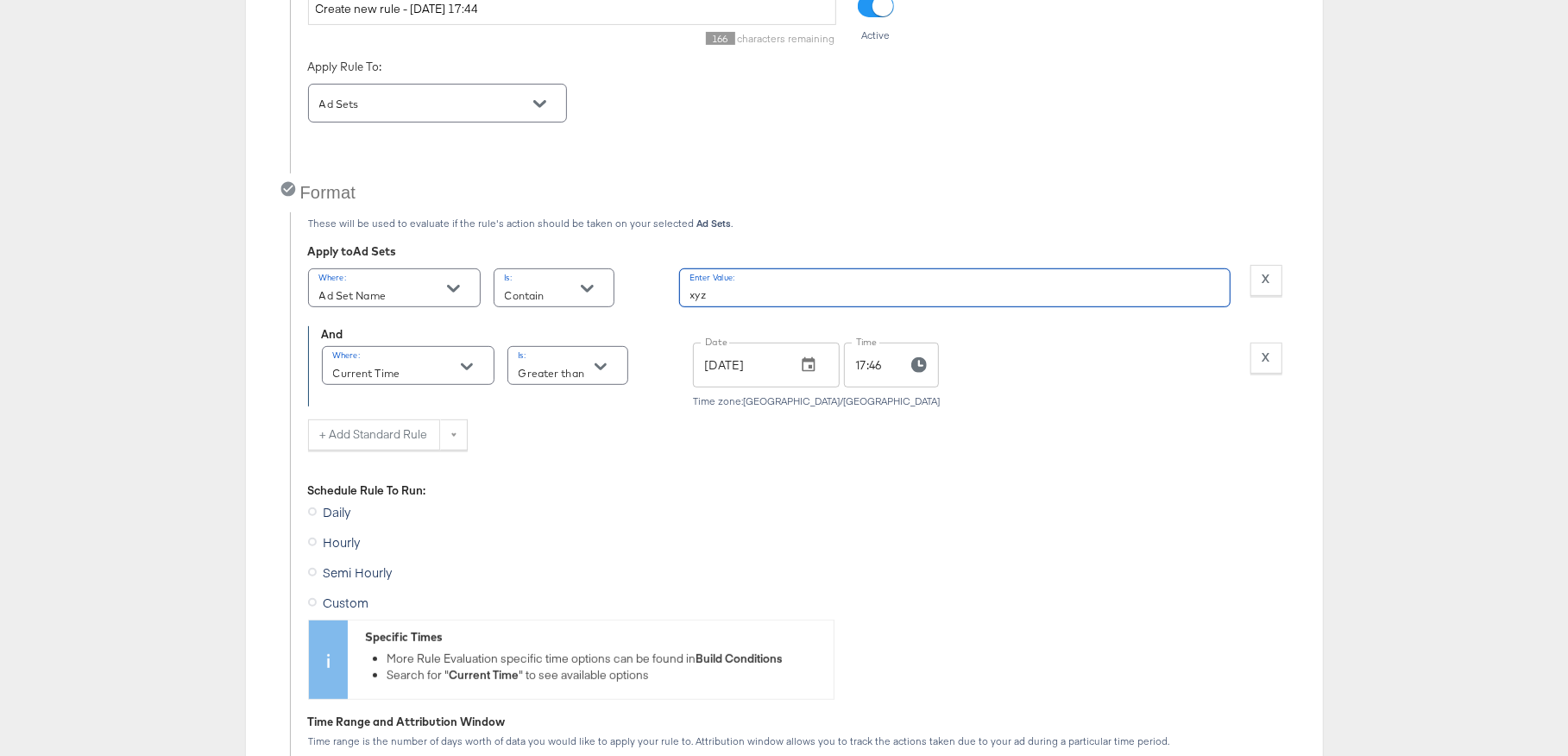 drag, startPoint x: 715, startPoint y: 296, endPoint x: 675, endPoint y: 296, distance: 40 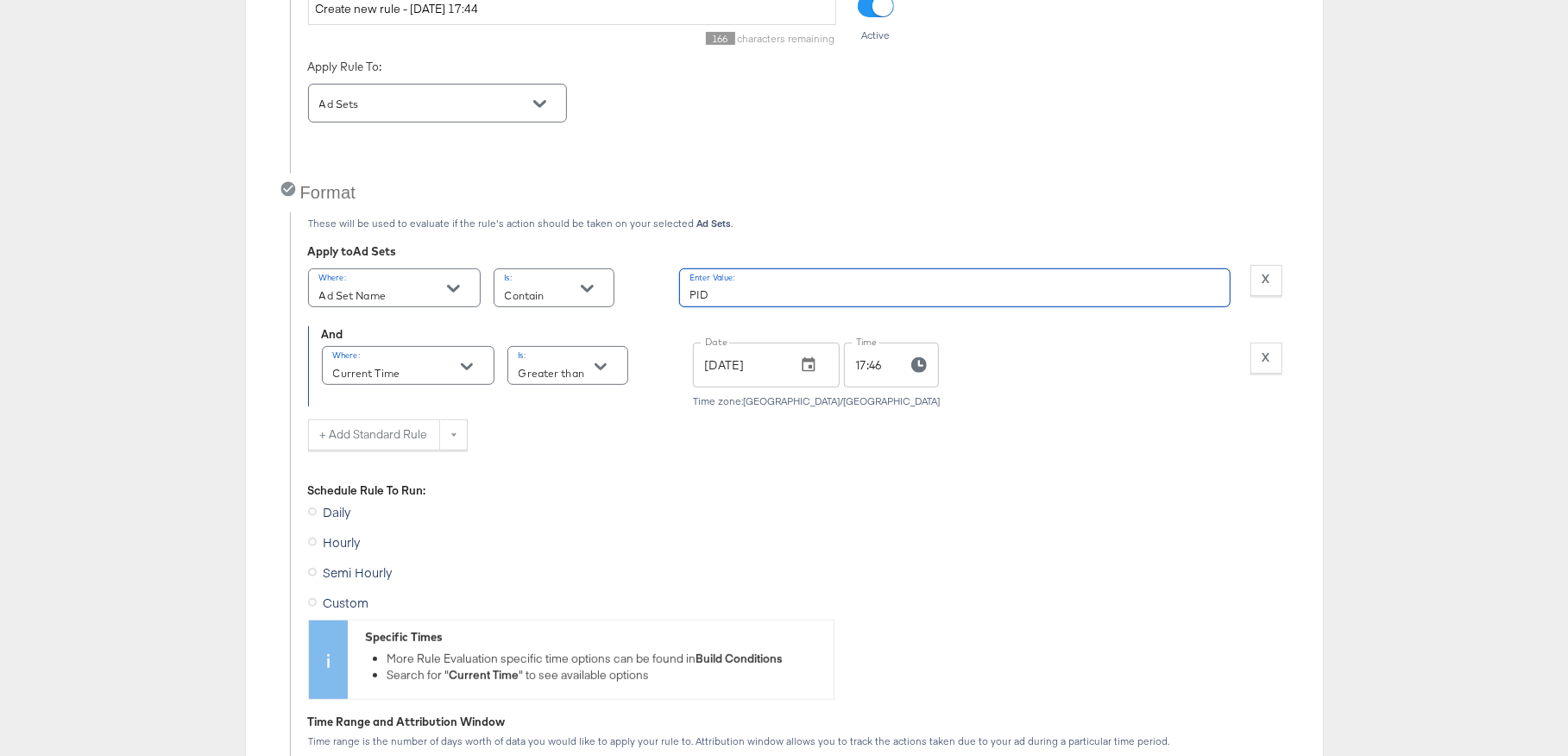 click on "PID" at bounding box center (954, 287) 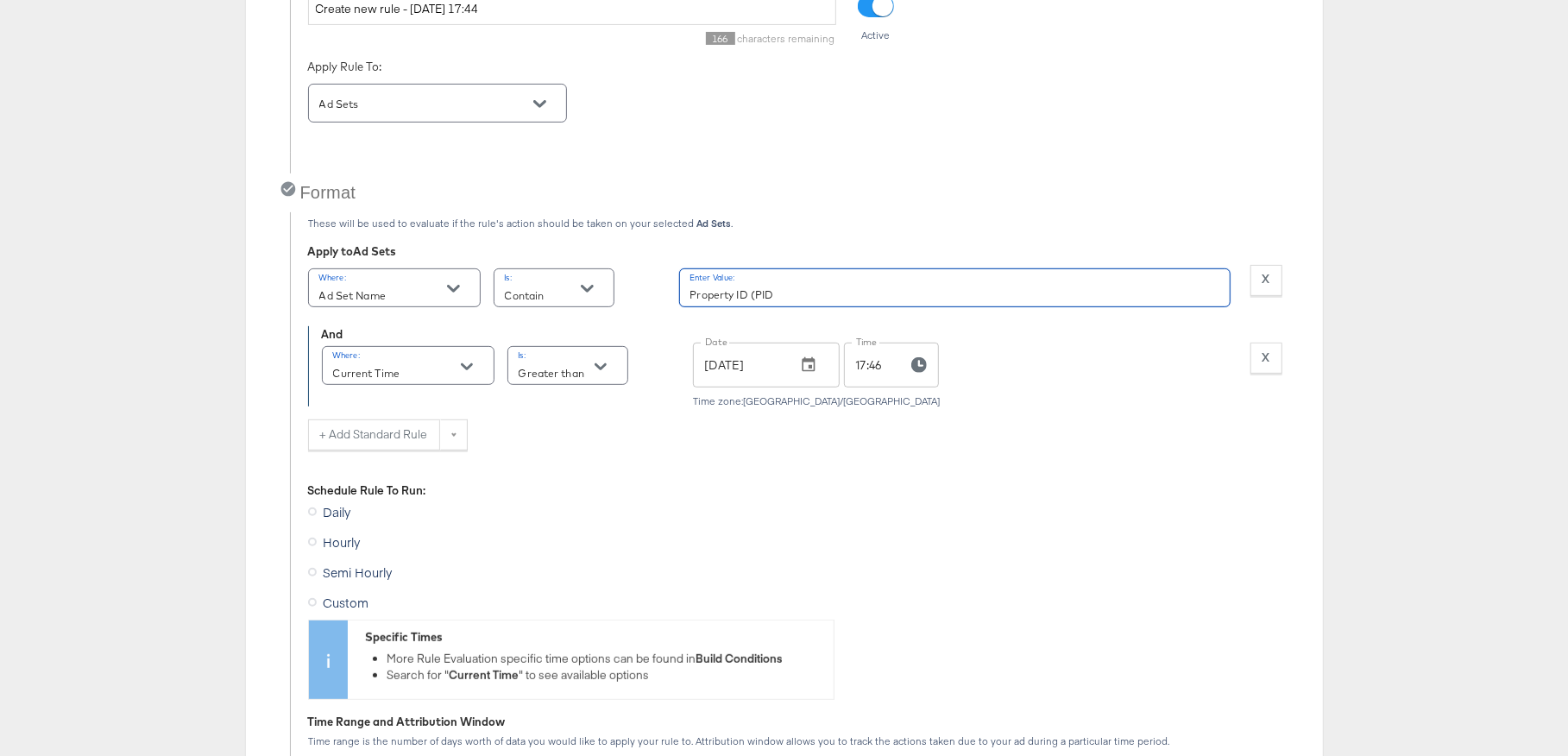 click on "Property ID (PID" at bounding box center (954, 287) 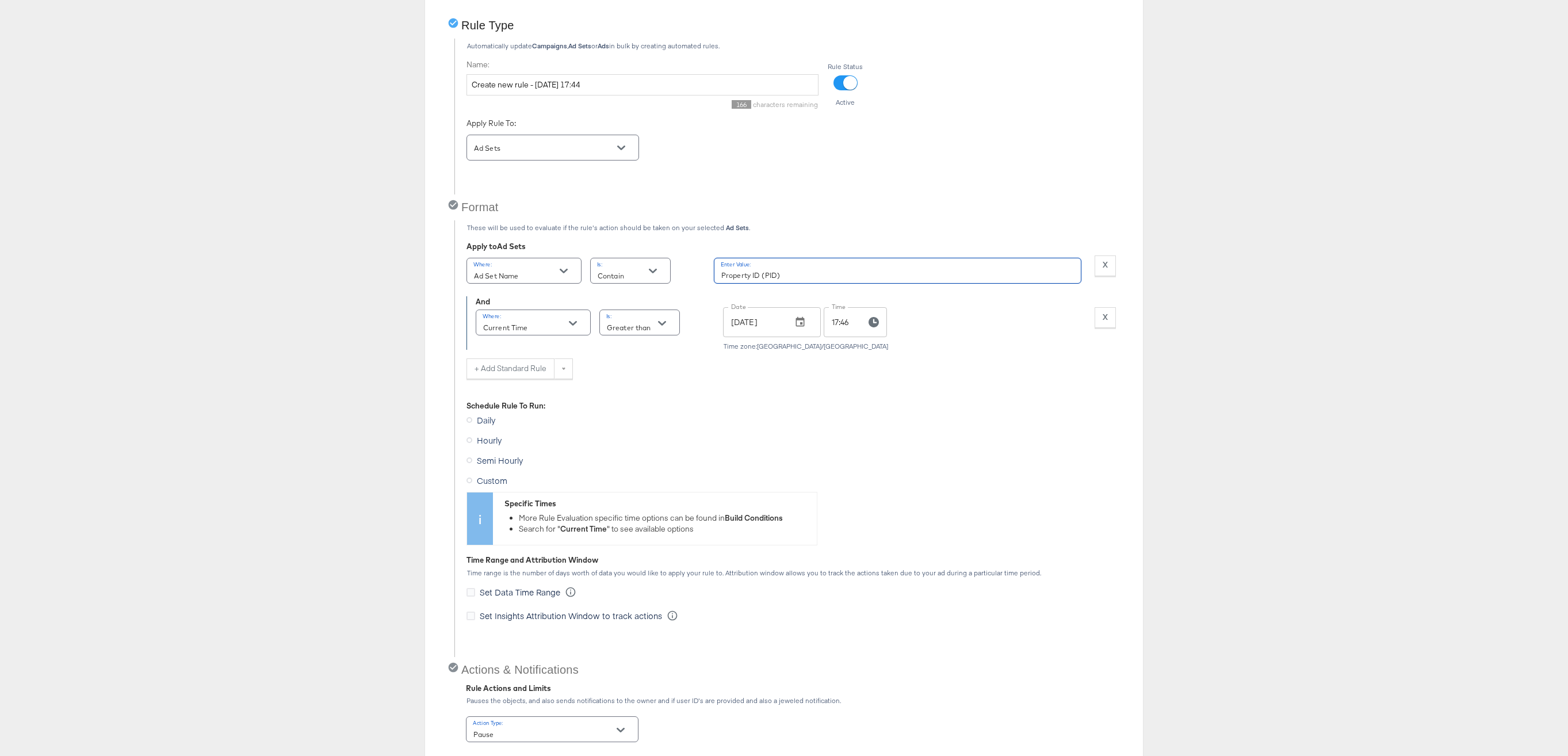 scroll, scrollTop: 163, scrollLeft: 0, axis: vertical 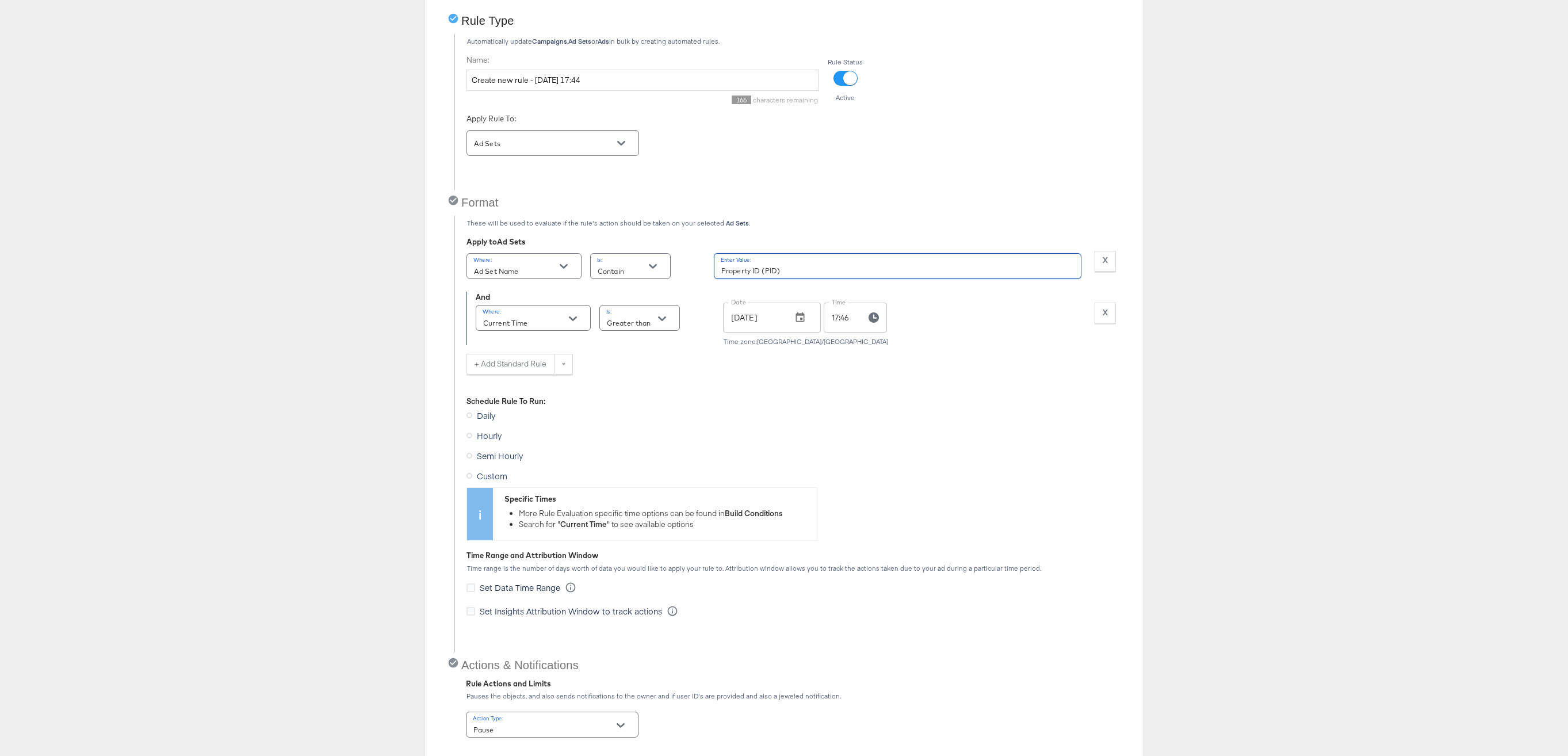 type on "Property ID (PID)" 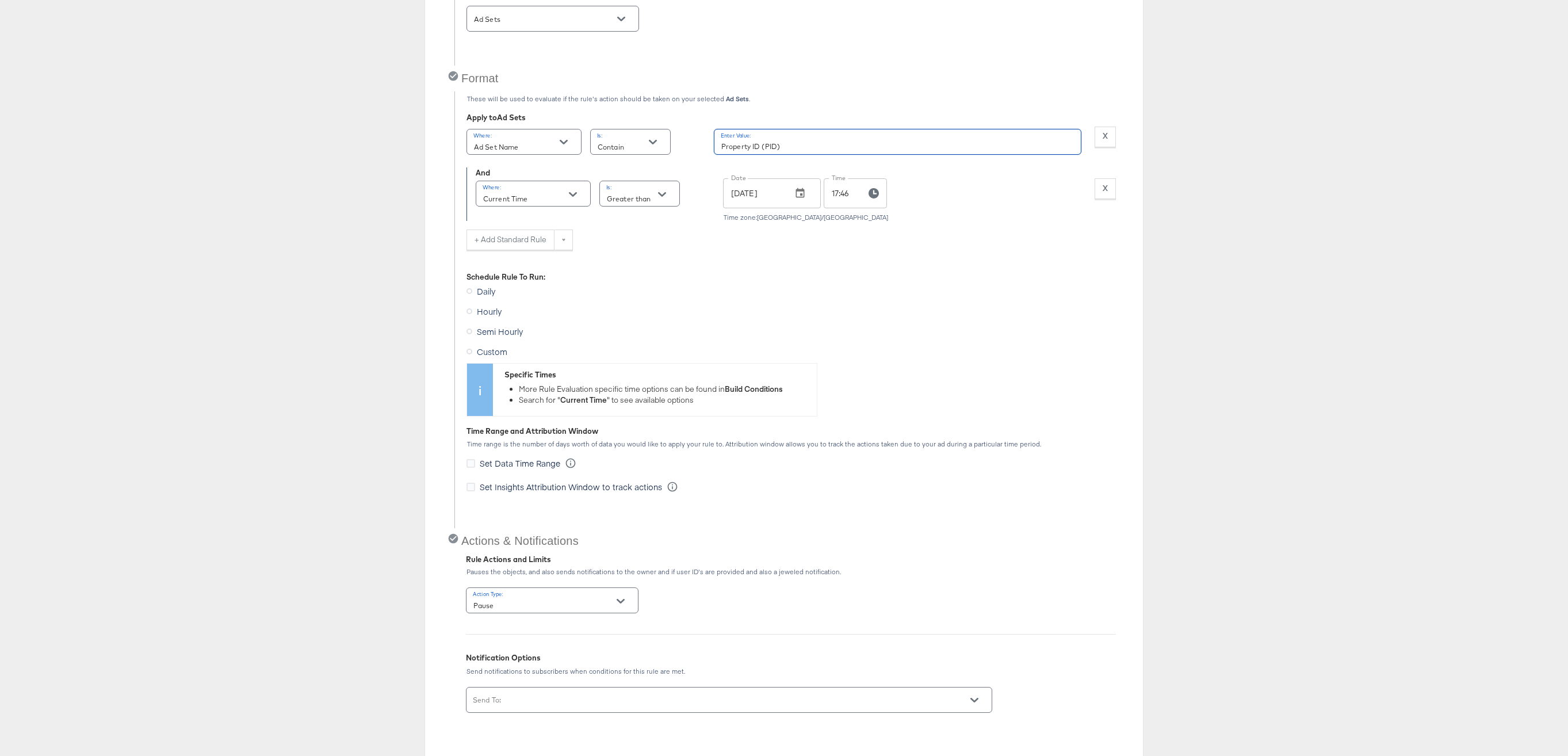 scroll, scrollTop: 295, scrollLeft: 0, axis: vertical 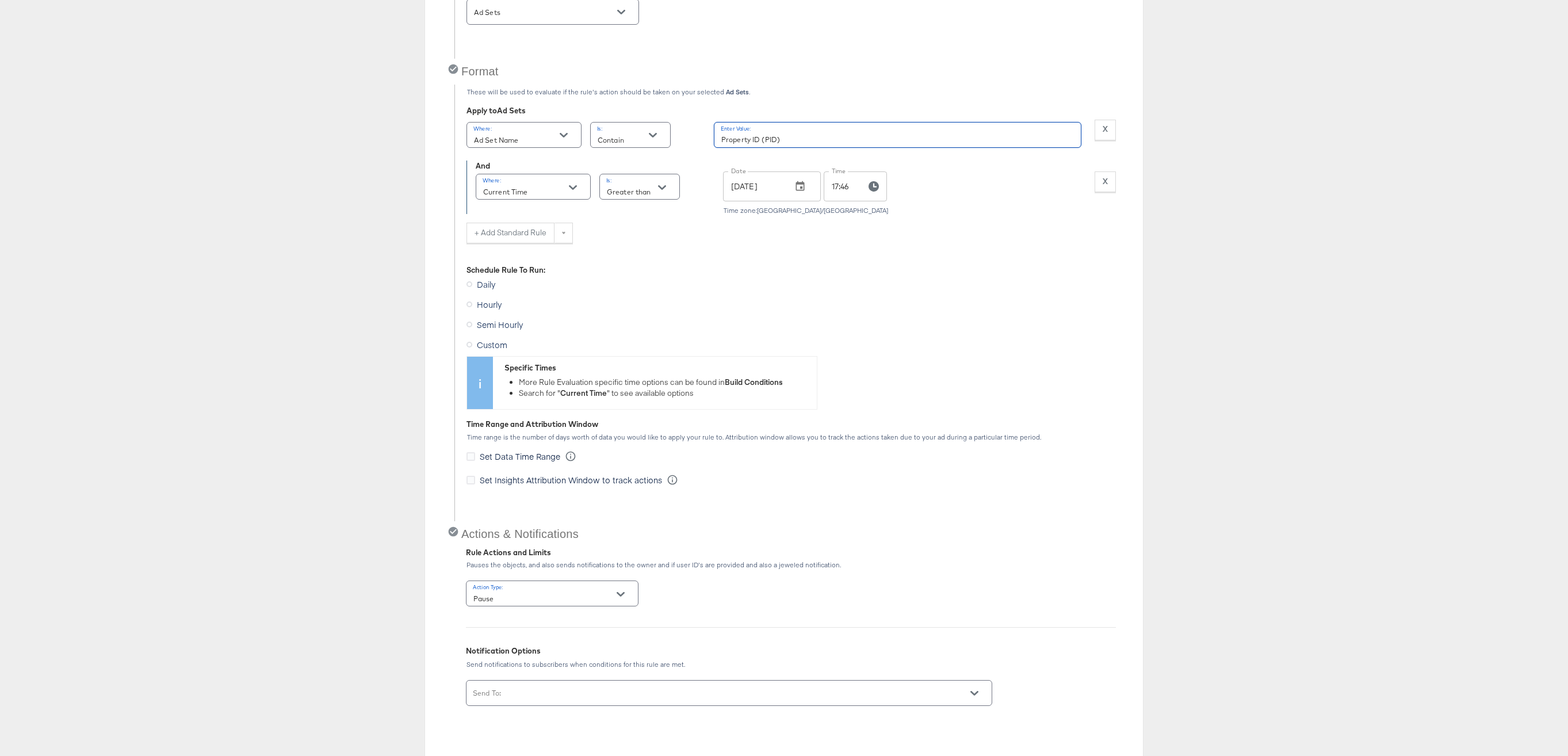 click on "Pause" at bounding box center [543, 598] 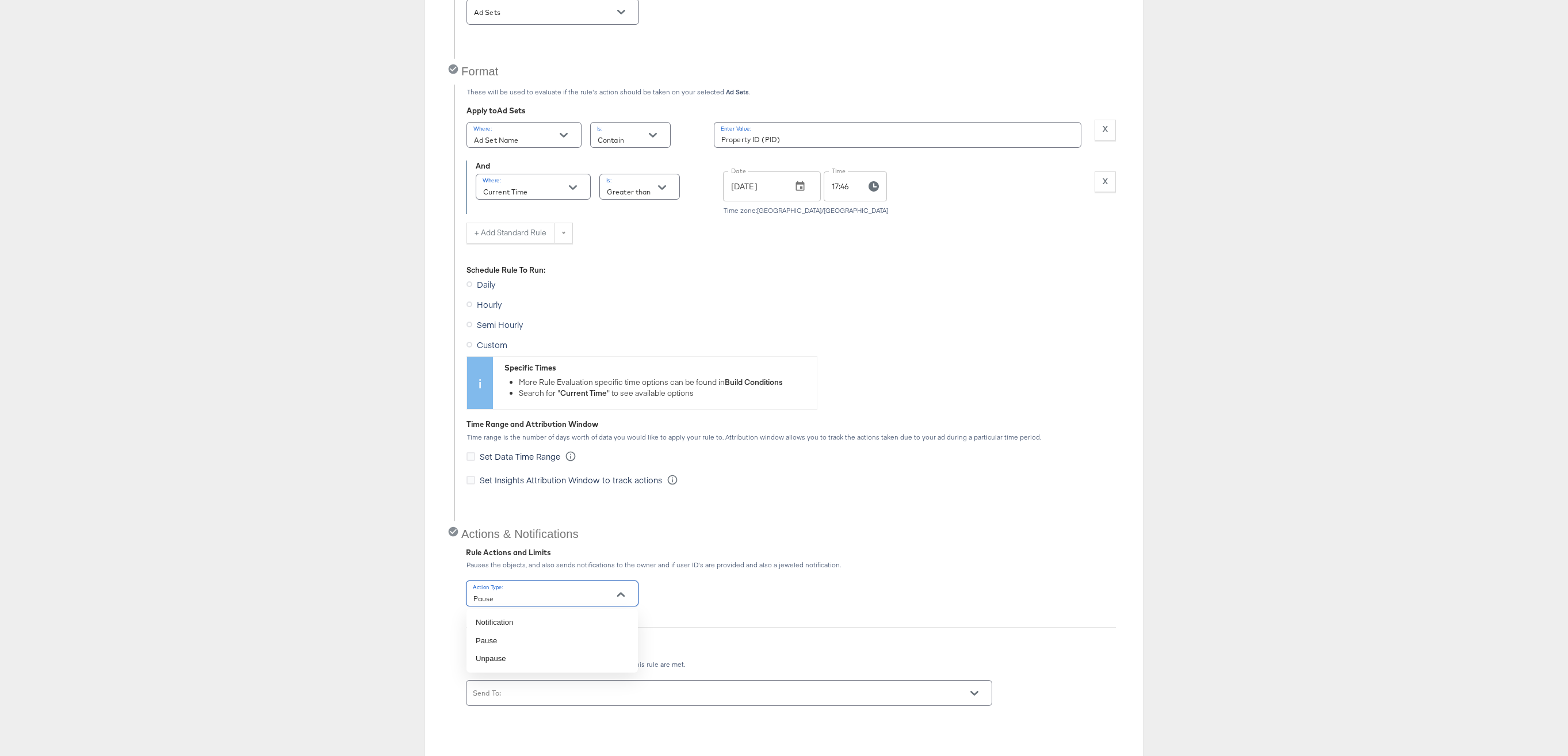 click on "Pause" at bounding box center (543, 598) 